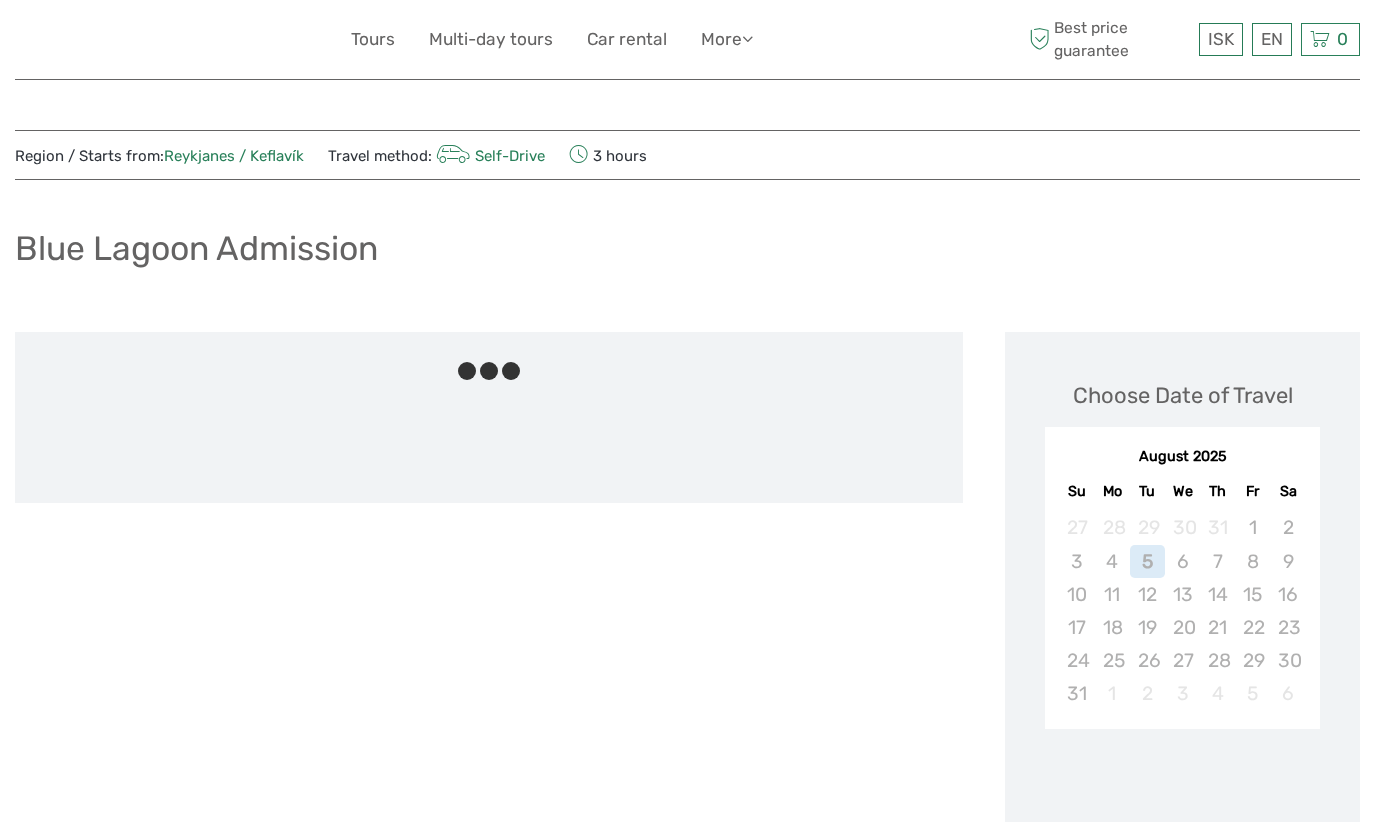 scroll, scrollTop: 0, scrollLeft: 0, axis: both 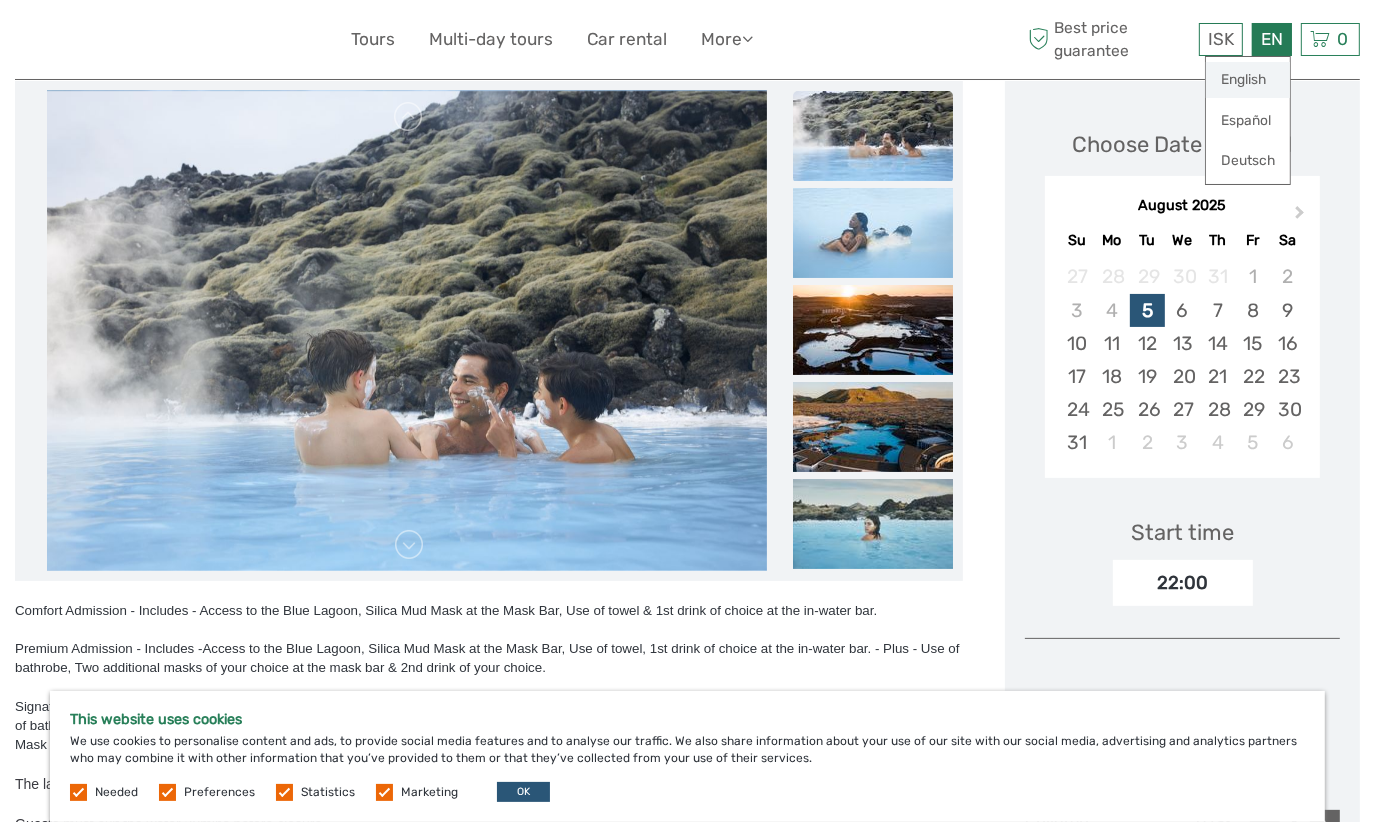 click on "English" at bounding box center [1248, 80] 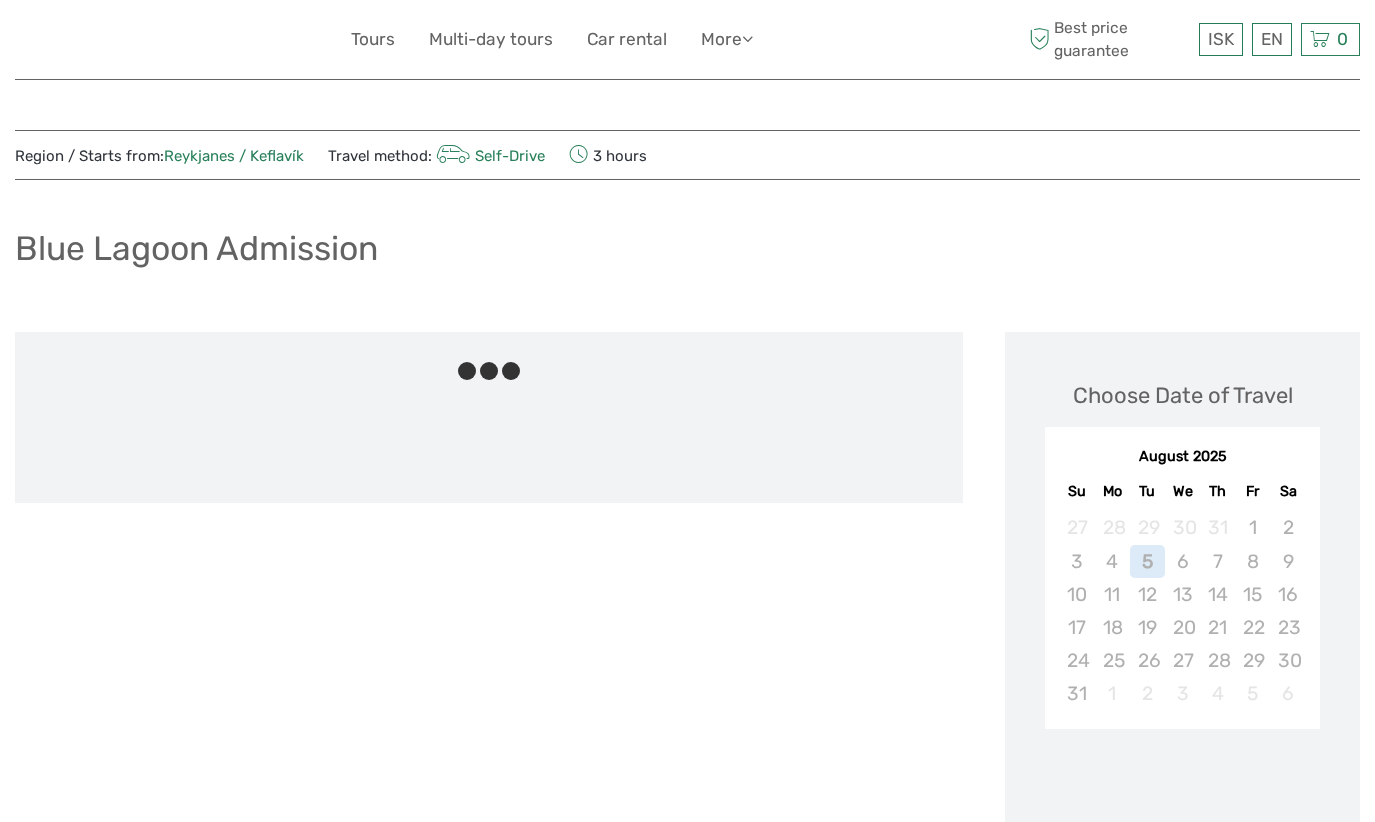 scroll, scrollTop: 0, scrollLeft: 0, axis: both 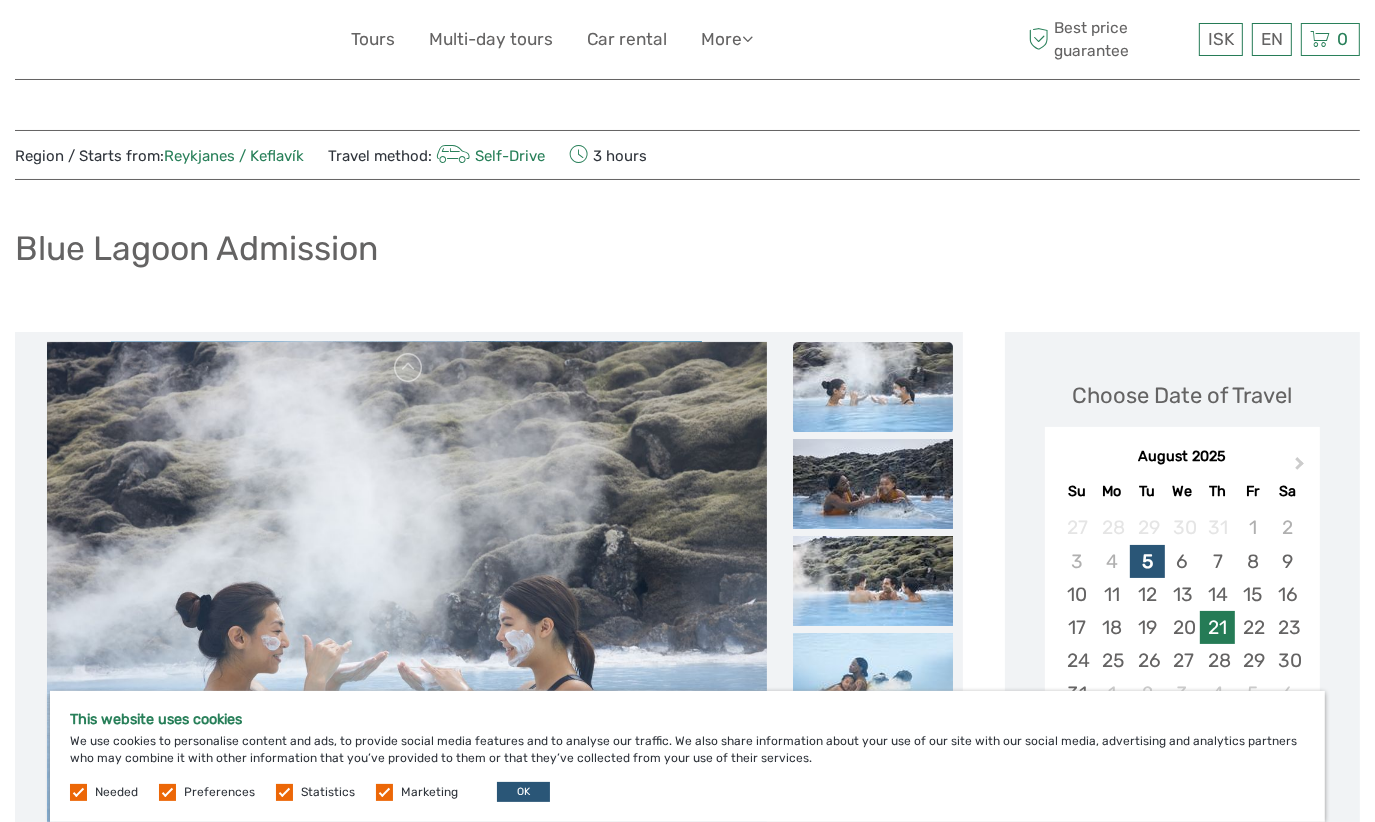click on "21" at bounding box center [1217, 627] 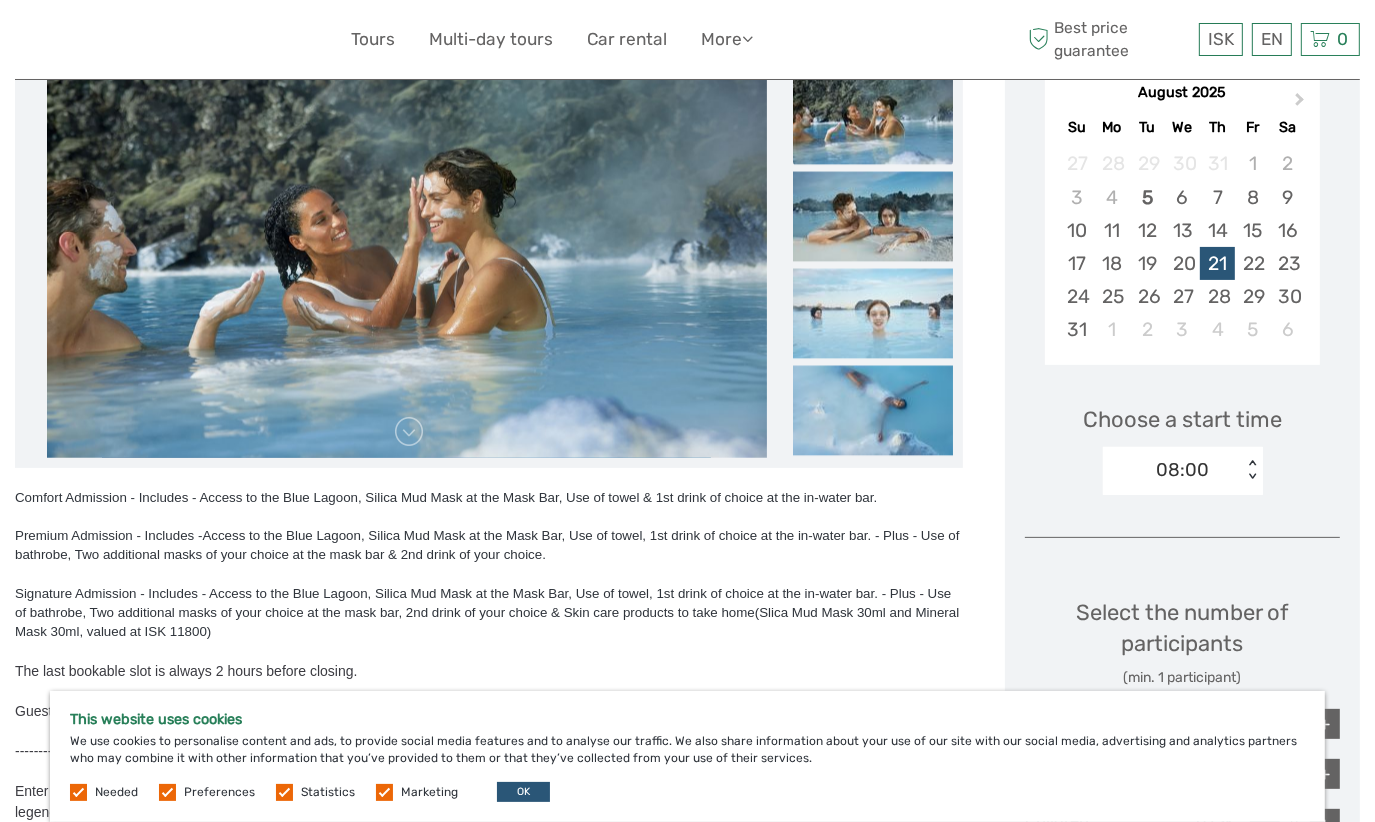 scroll, scrollTop: 366, scrollLeft: 0, axis: vertical 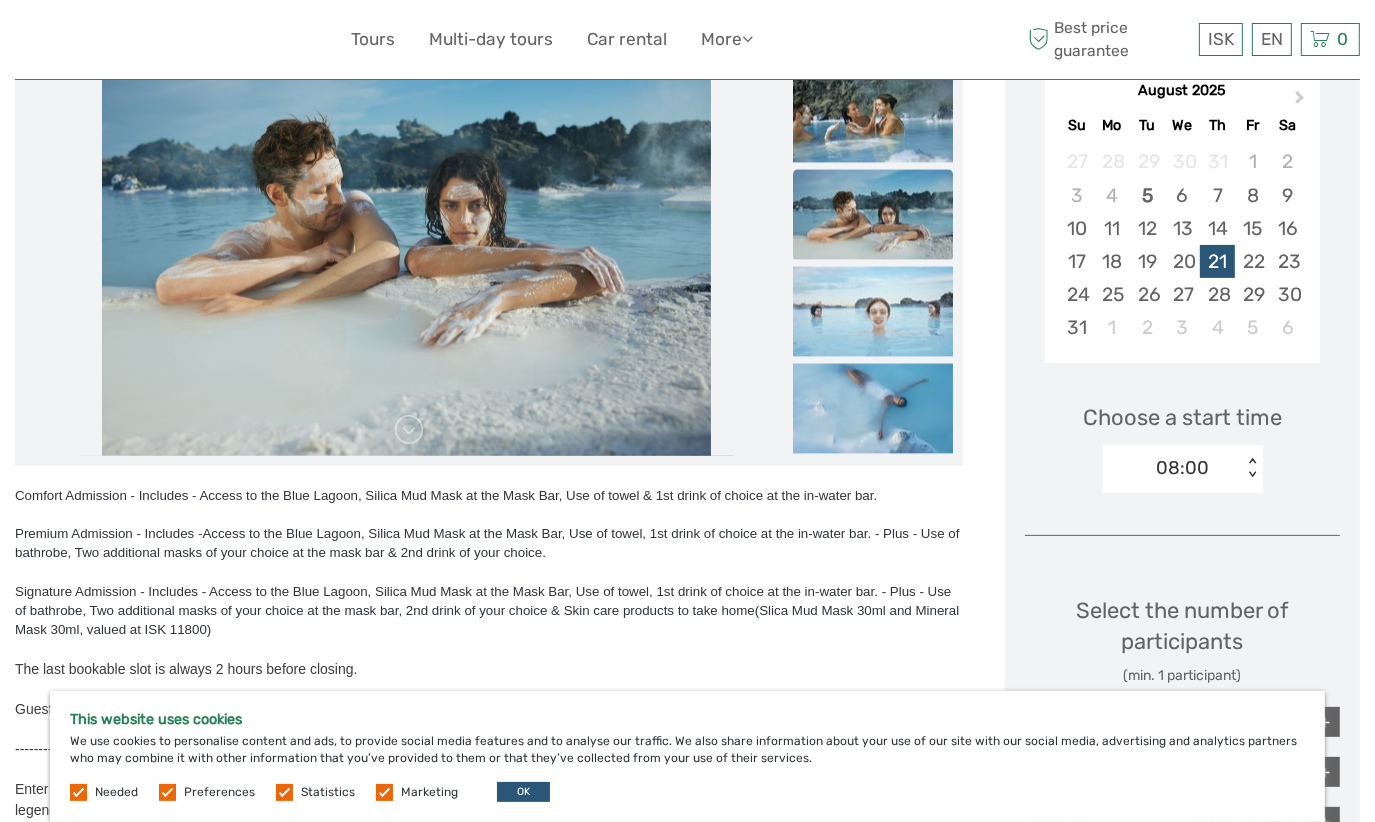 click on "This website uses cookies
We use cookies to personalise content and ads, to provide social media features and to analyse our traffic. We also share information about your use of our site with our social media, advertising and analytics partners who may combine it with other information that you’ve provided to them or that they’ve collected from your use of their services.
Needed
Preferences
Statistics
Marketing
OK" at bounding box center (687, 756) 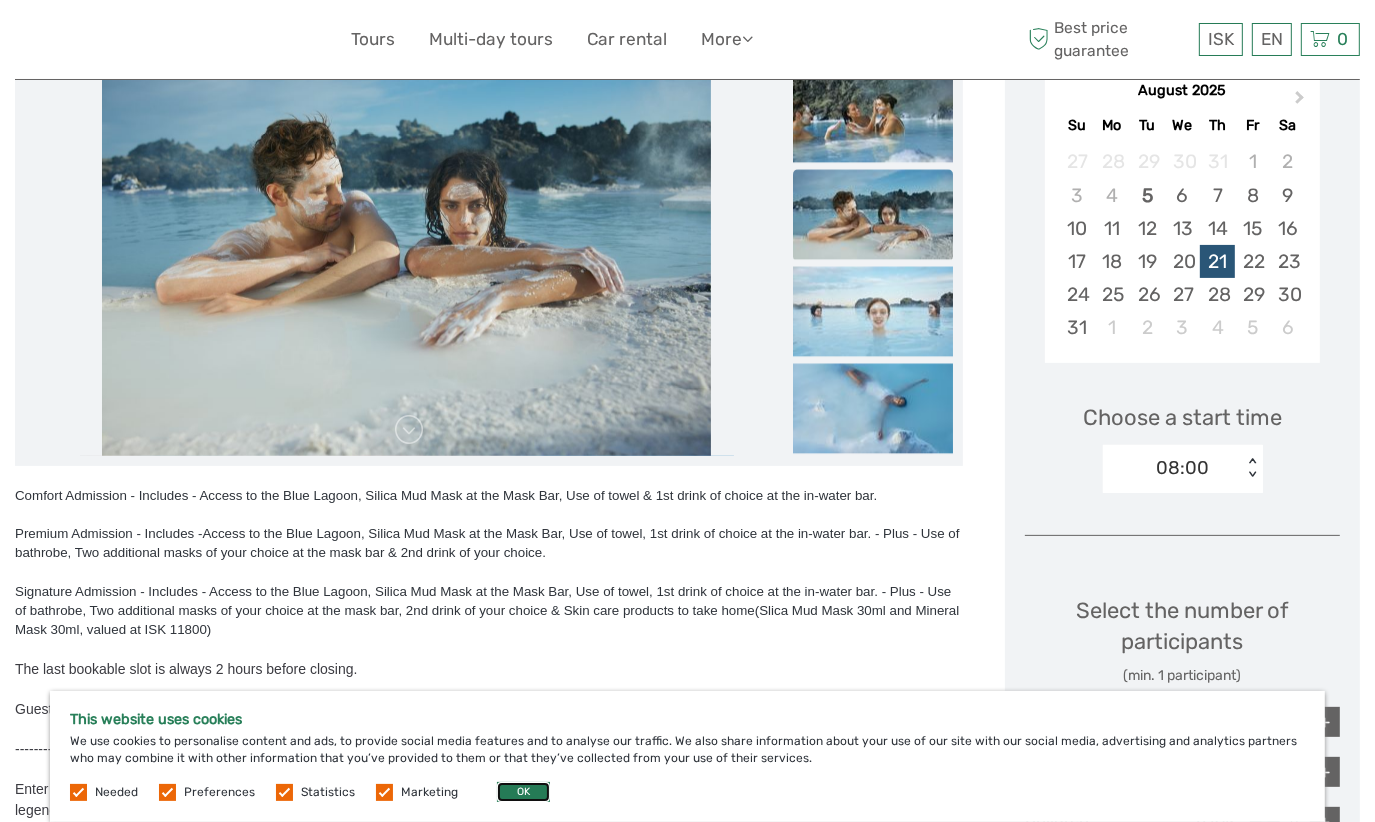 click on "OK" at bounding box center (523, 792) 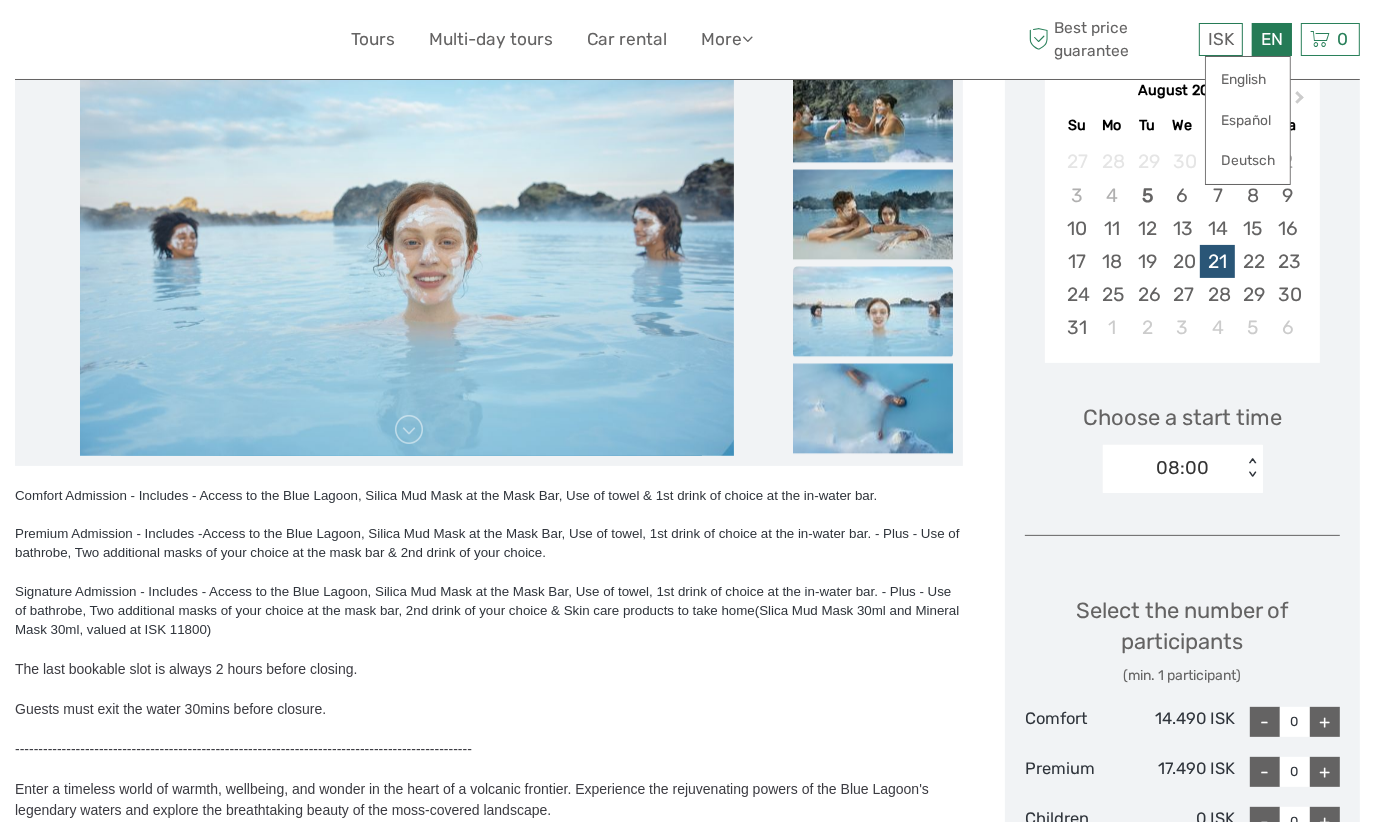 click on "EN
English Español Deutsch" at bounding box center (1272, 39) 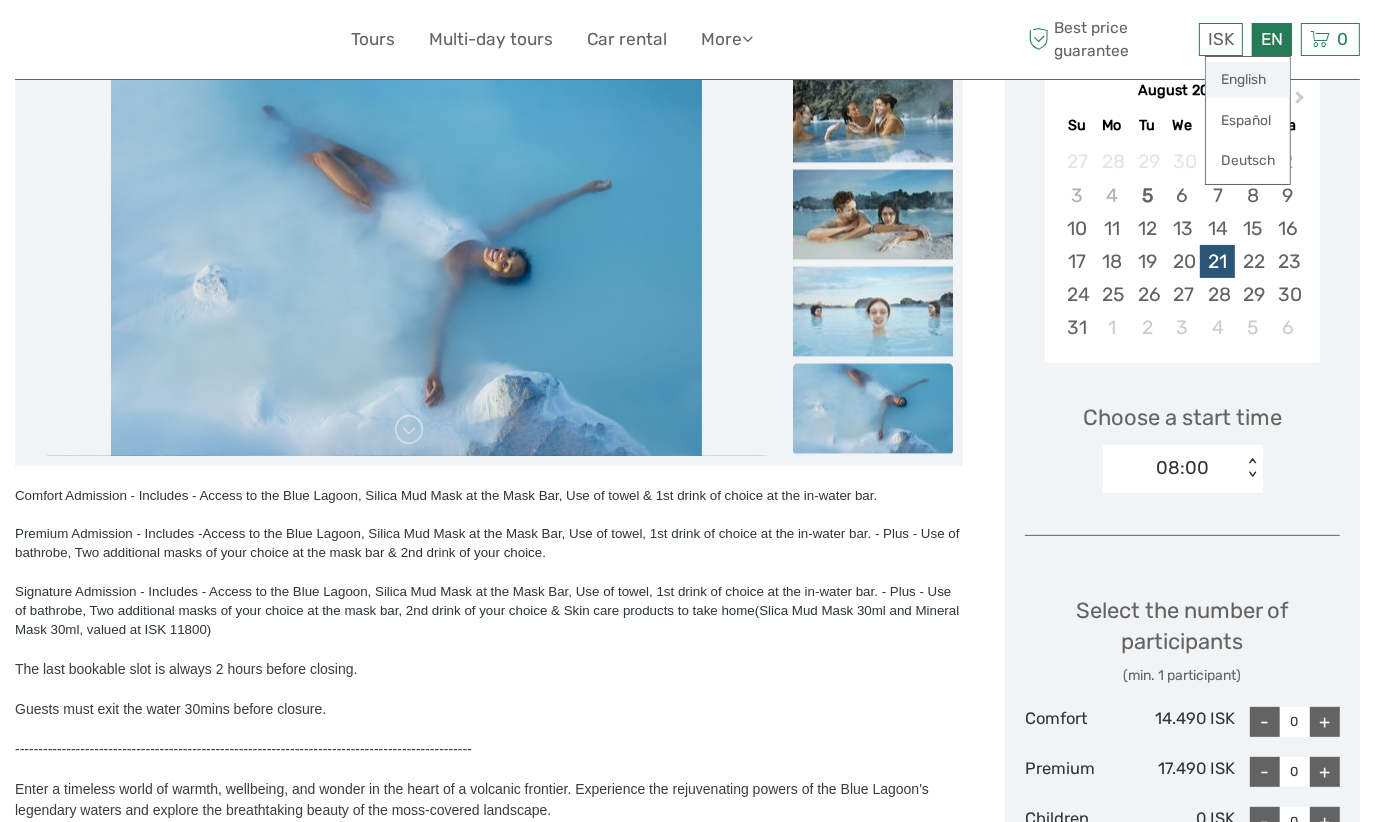 click on "English" at bounding box center (1248, 80) 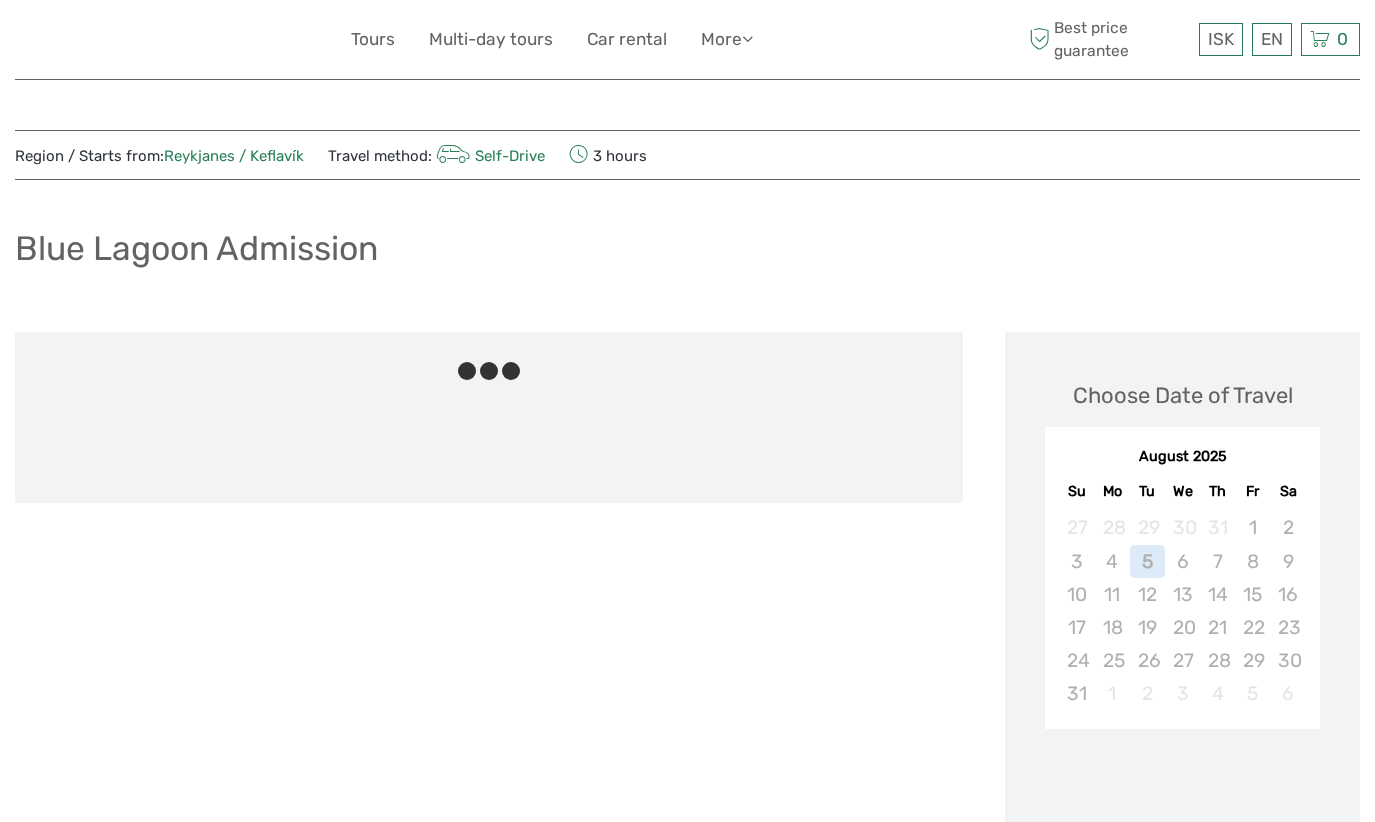 click on "Region / Starts from:
[CITY] / [CITY]
Travel method:
Self-Drive
3 hours
Blue Lagoon Admission" at bounding box center [687, 921] 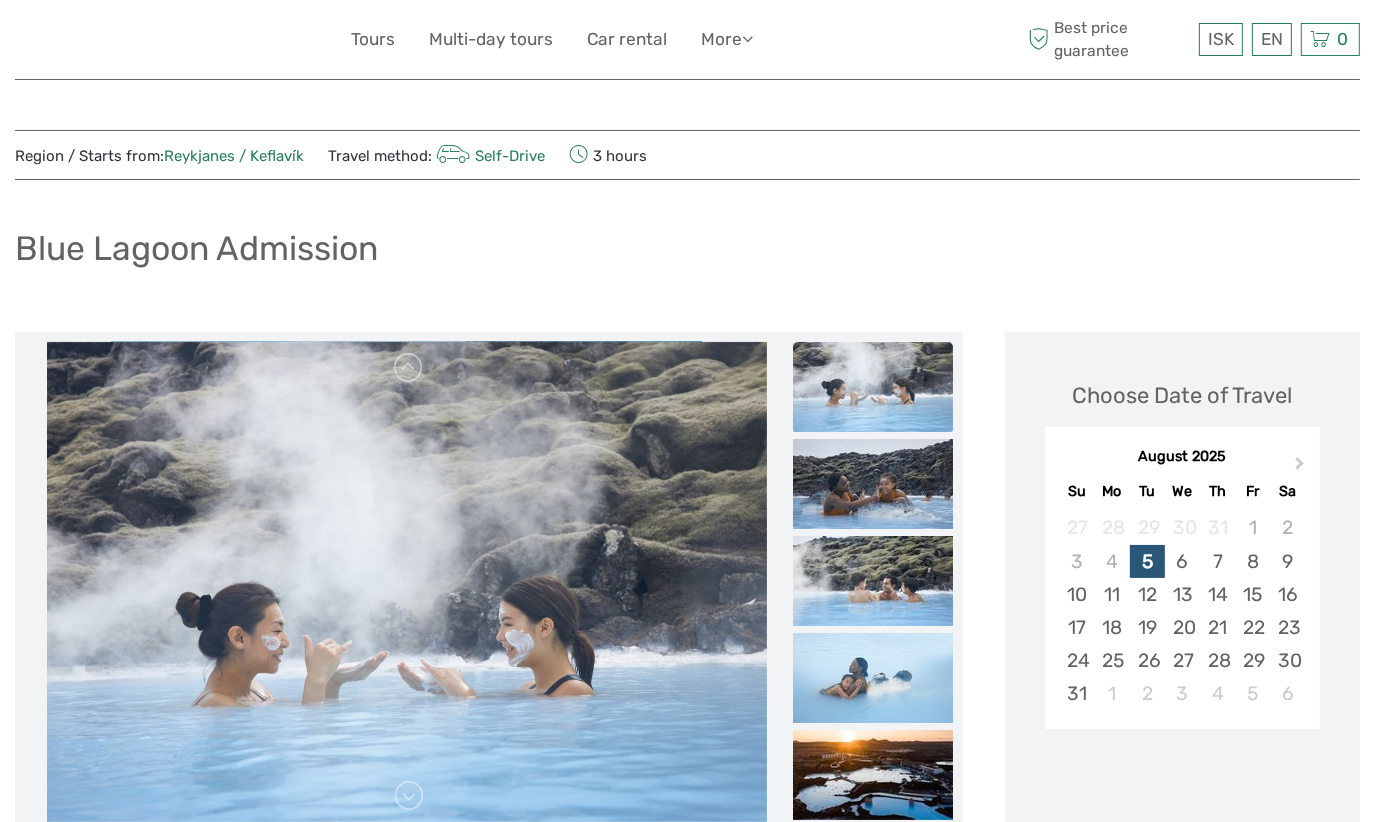 scroll, scrollTop: 0, scrollLeft: 0, axis: both 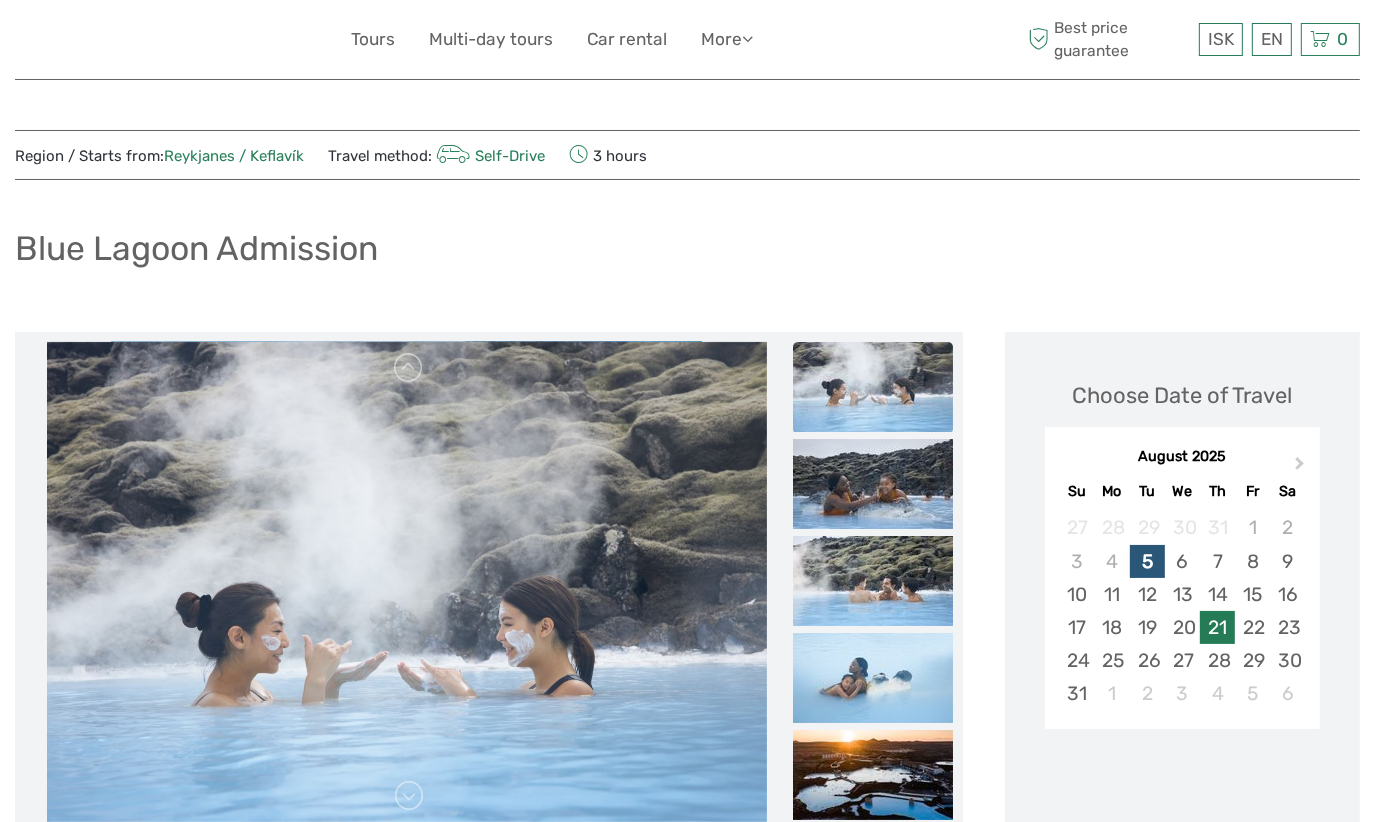 click on "21" at bounding box center (1217, 627) 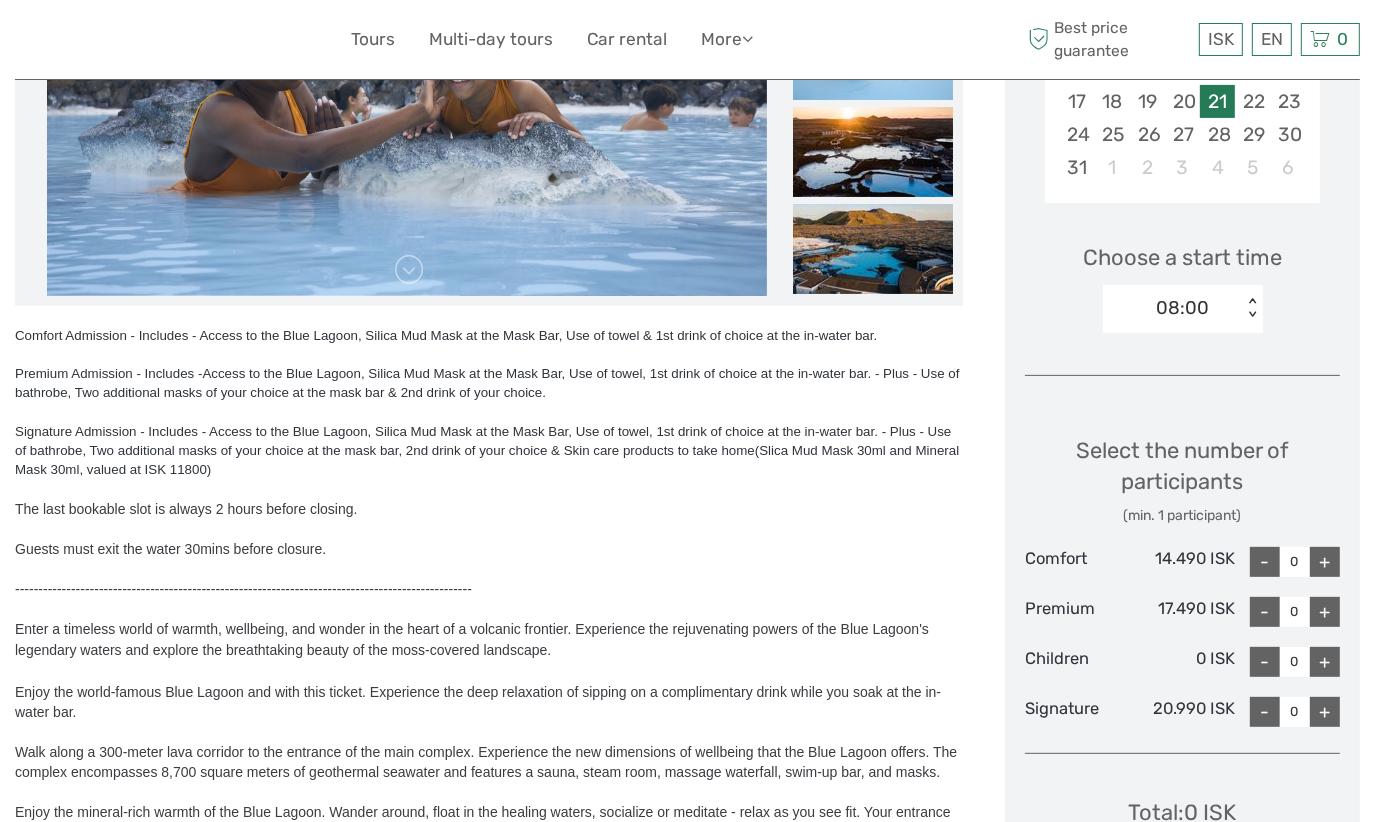 scroll, scrollTop: 529, scrollLeft: 0, axis: vertical 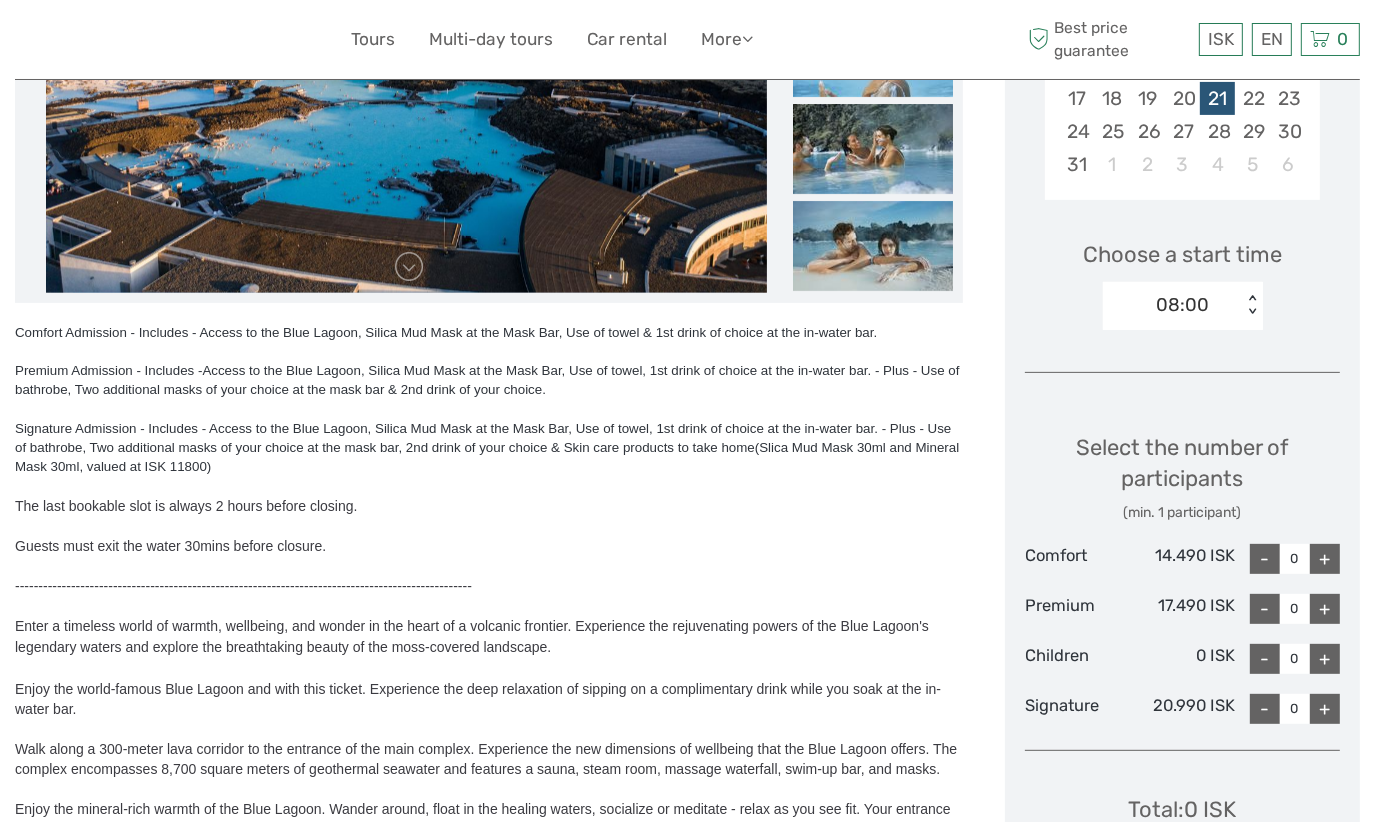 click on "+" at bounding box center (1325, 559) 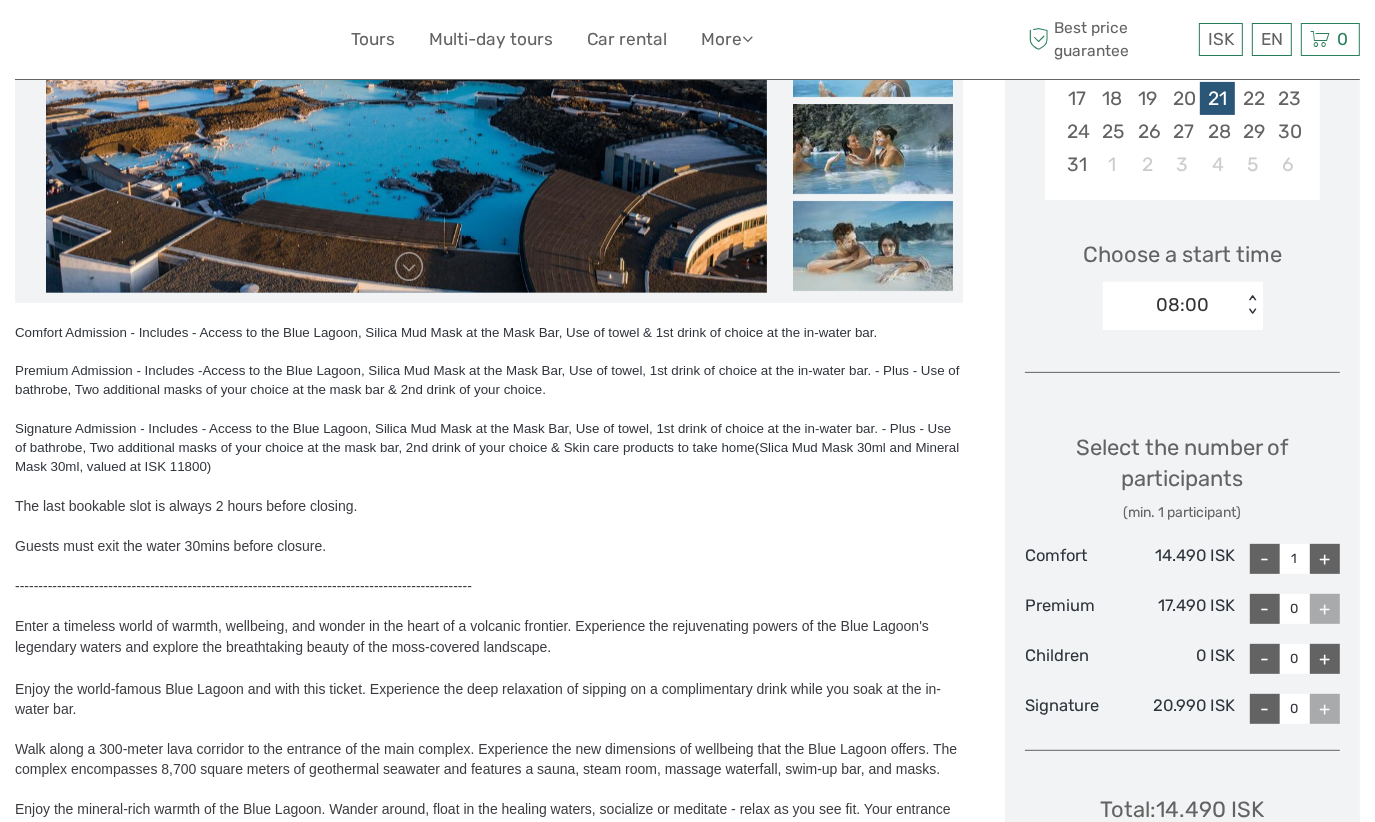 click on "+" at bounding box center [1325, 559] 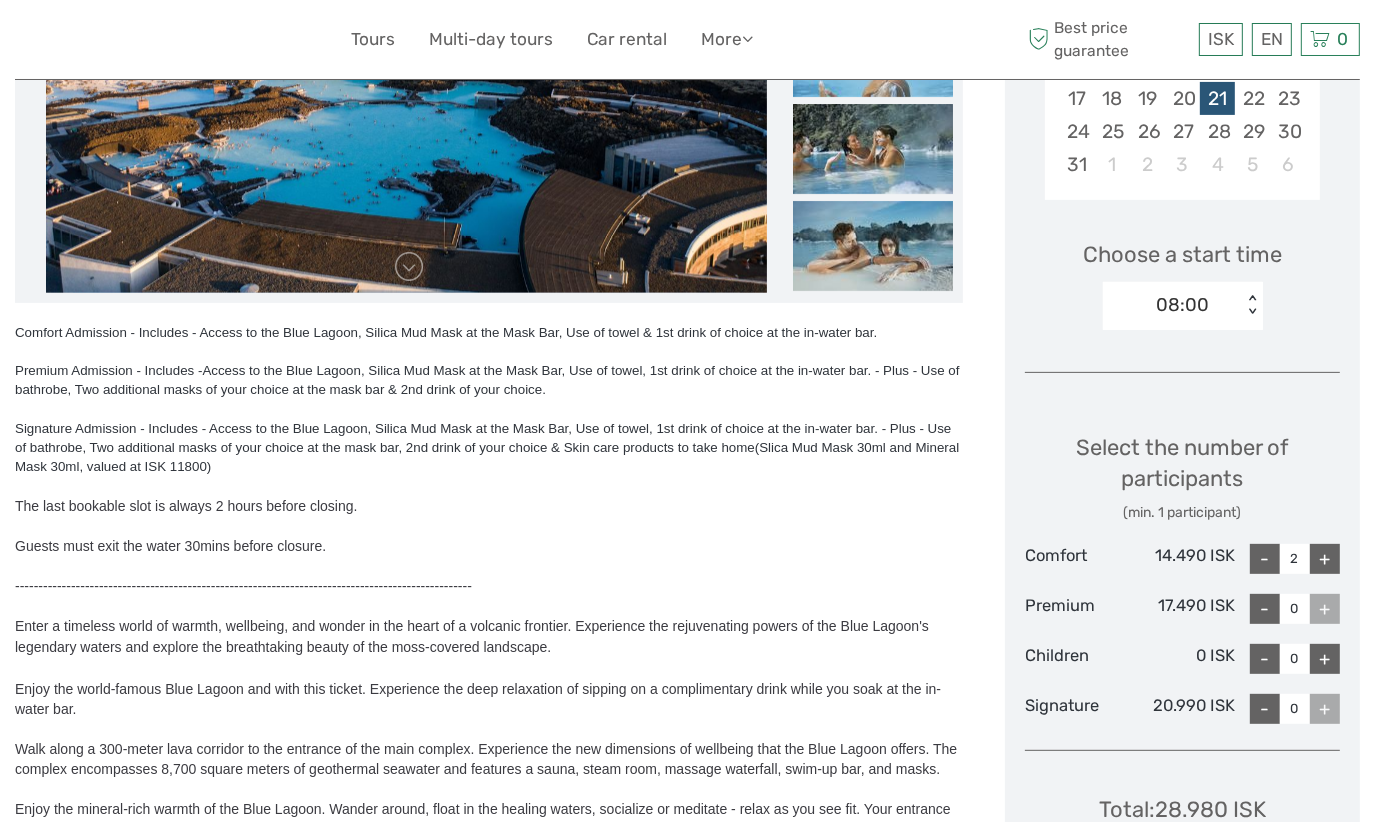 click on "+" at bounding box center (1325, 559) 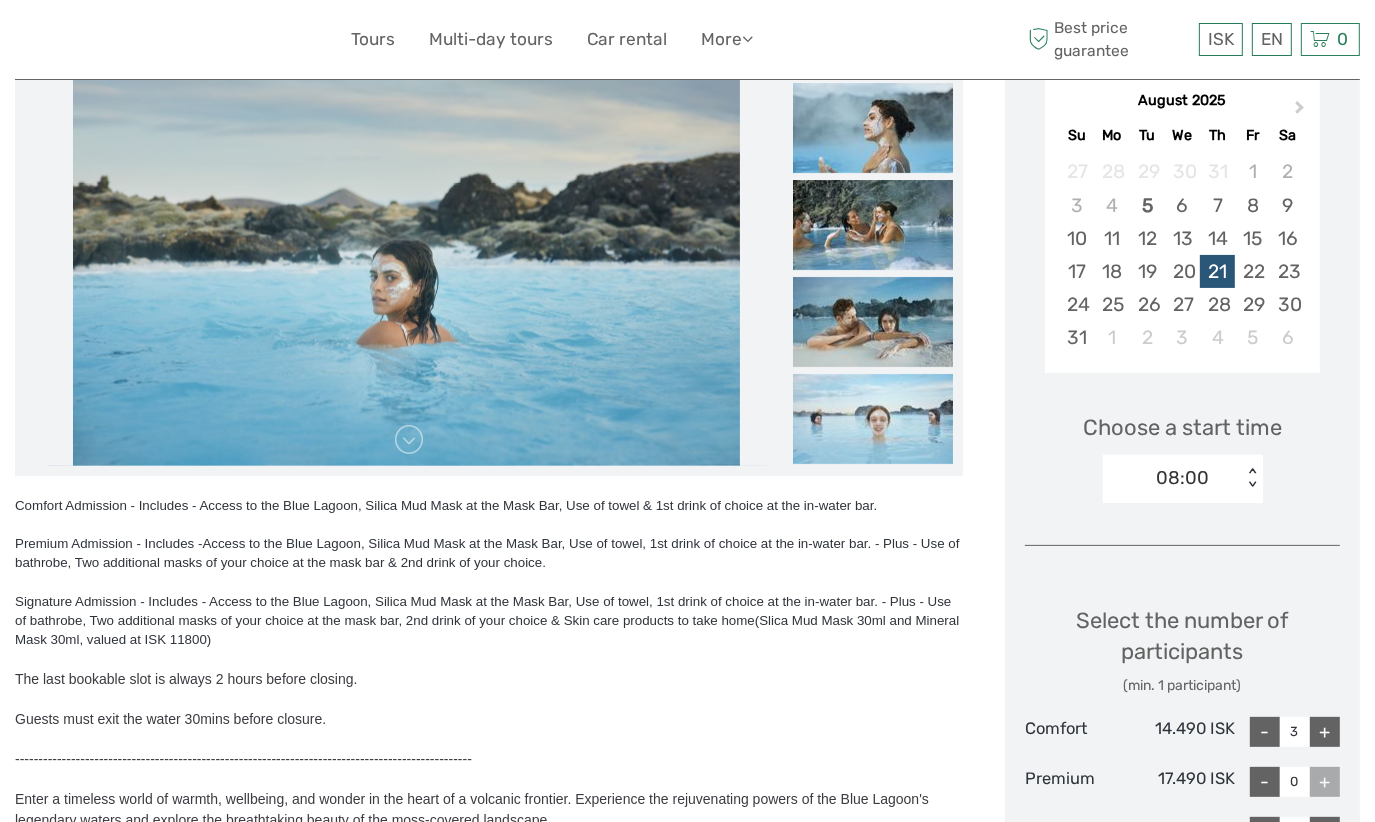 scroll, scrollTop: 354, scrollLeft: 0, axis: vertical 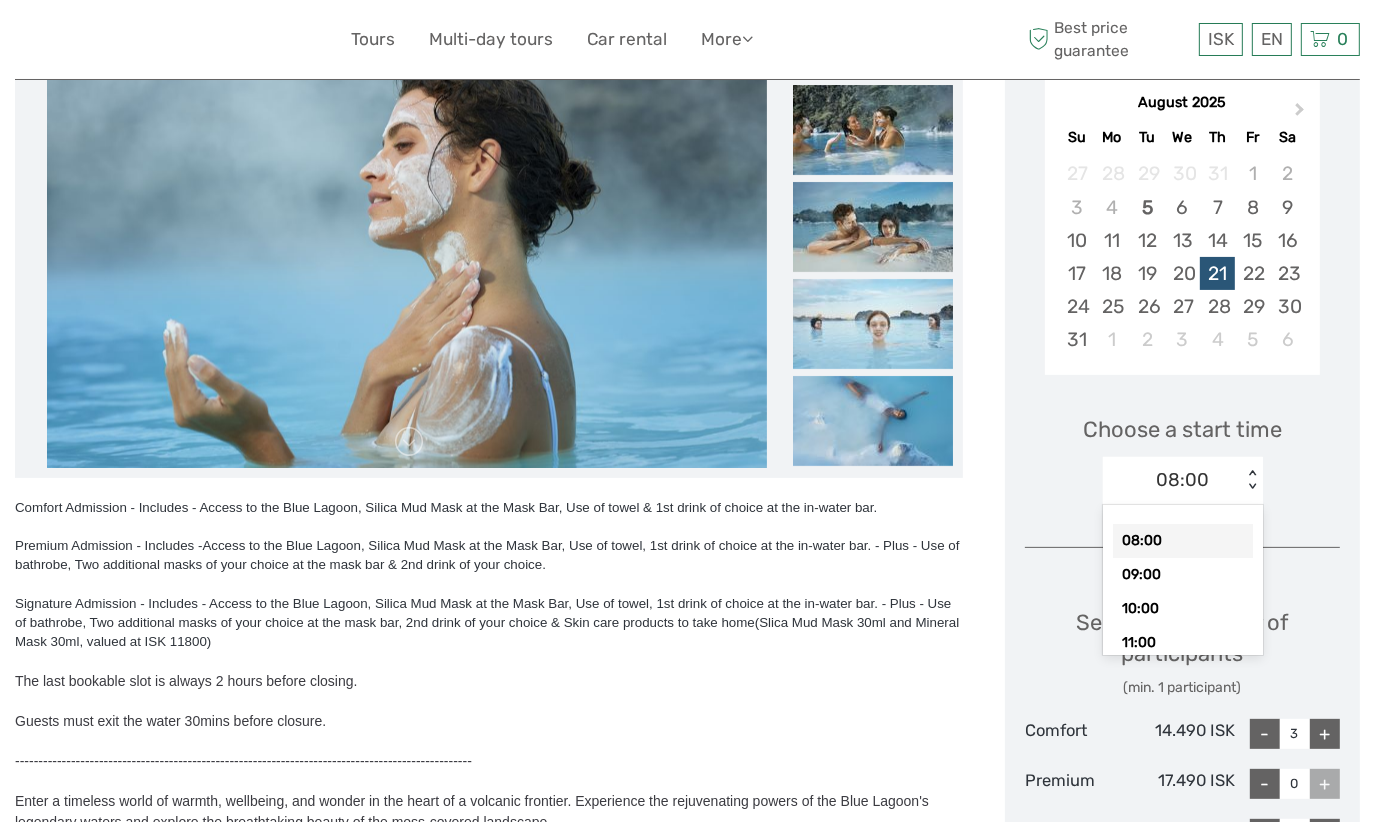 click on "09:00" at bounding box center (1183, 575) 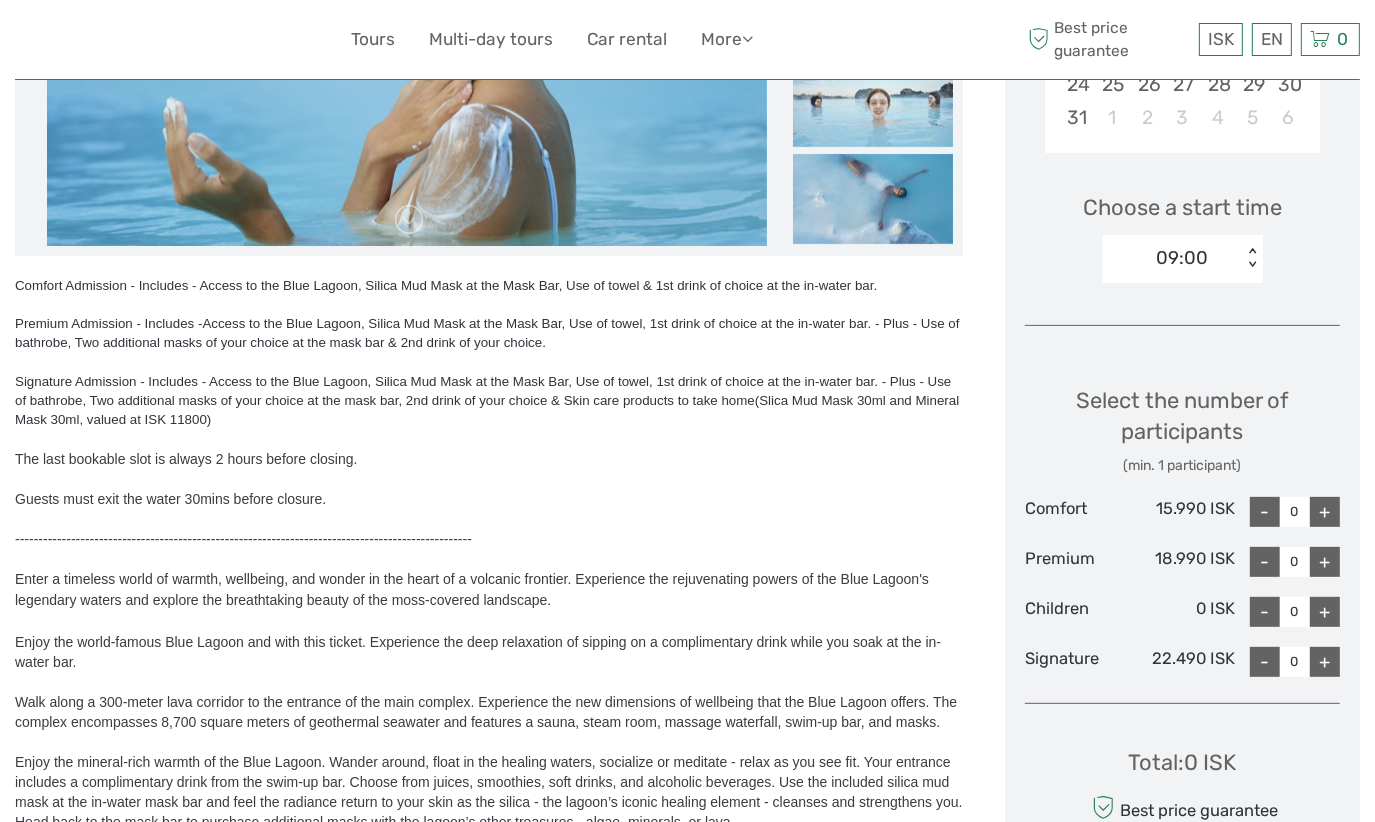 scroll, scrollTop: 578, scrollLeft: 0, axis: vertical 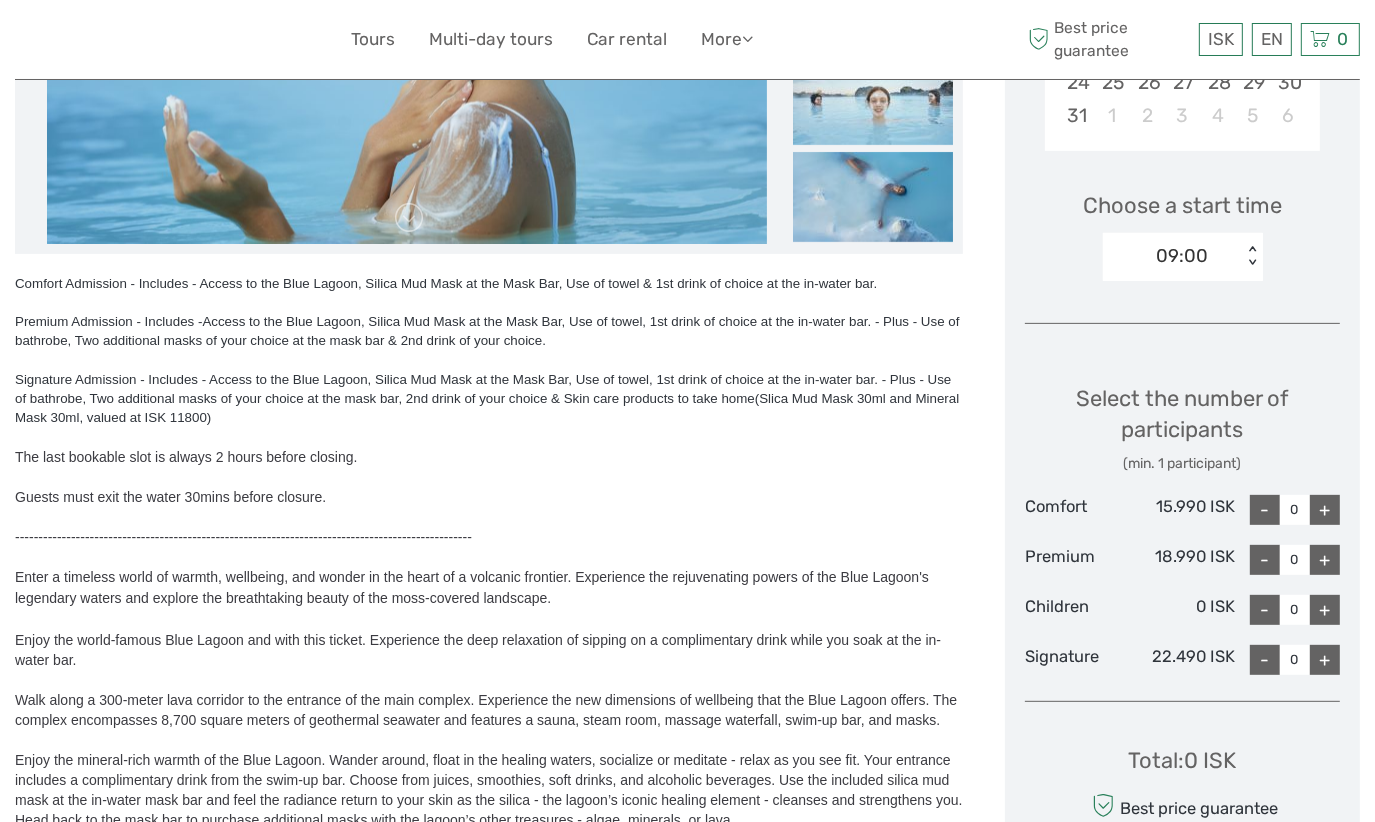 click on "+" at bounding box center (1325, 510) 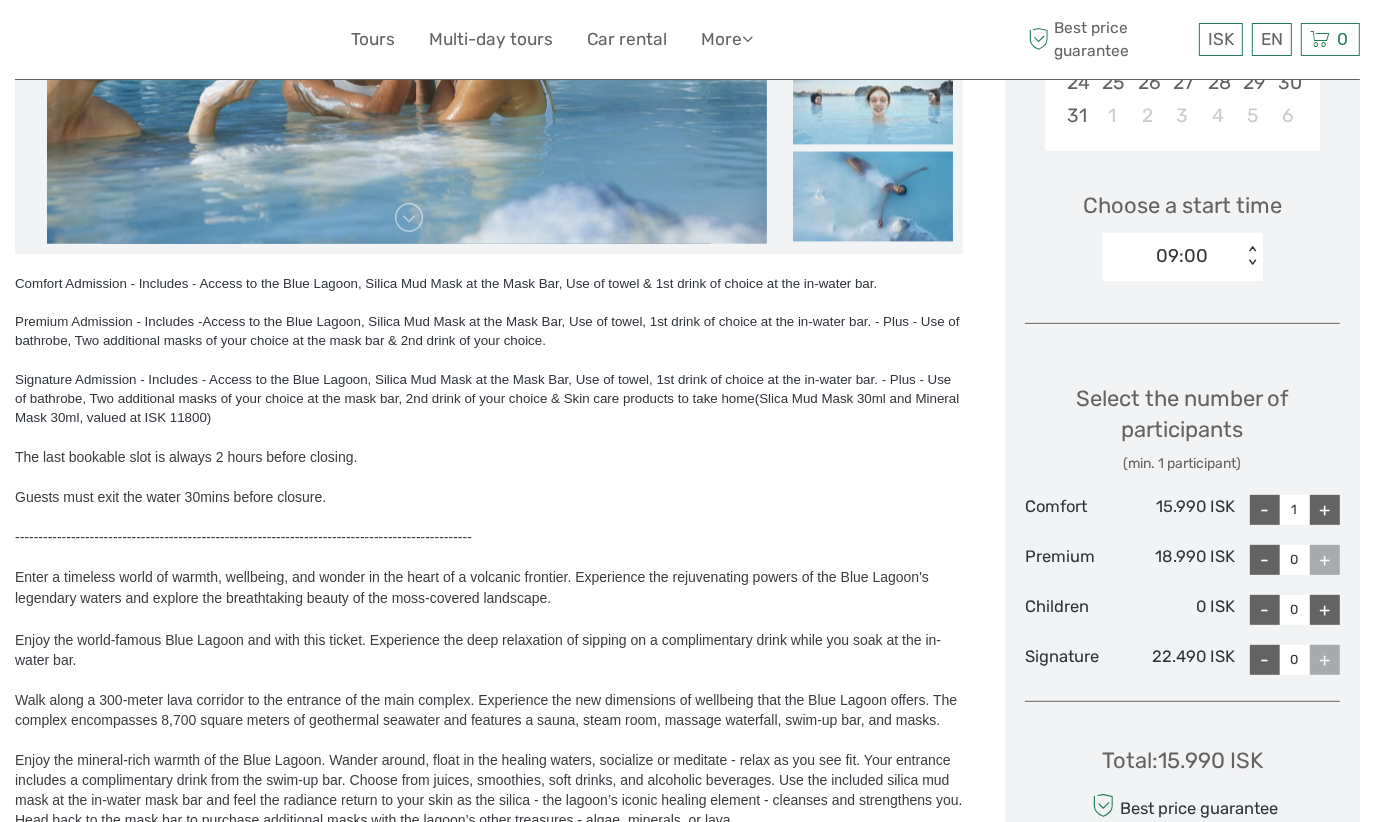 click on "+" at bounding box center (1325, 510) 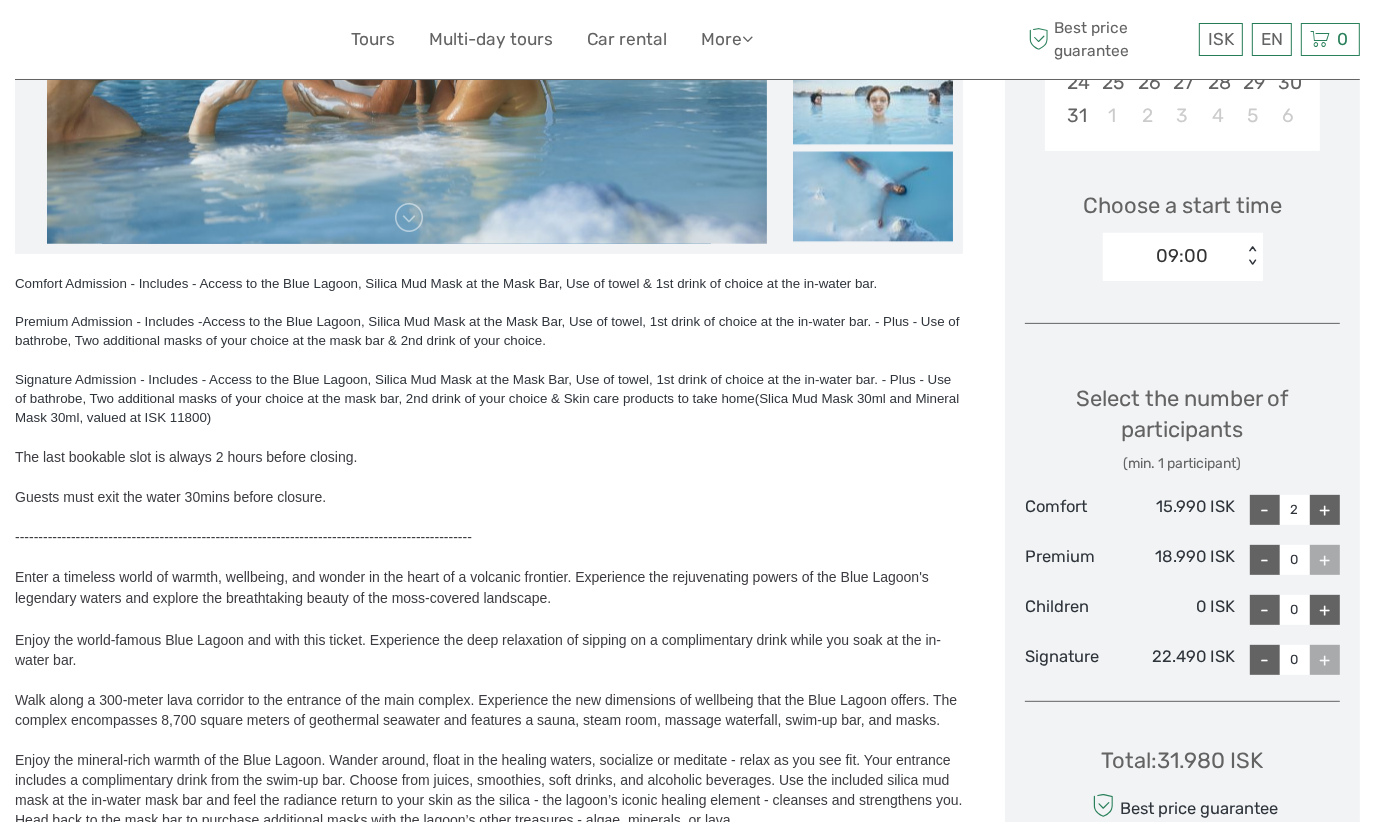 click on "+" at bounding box center (1325, 510) 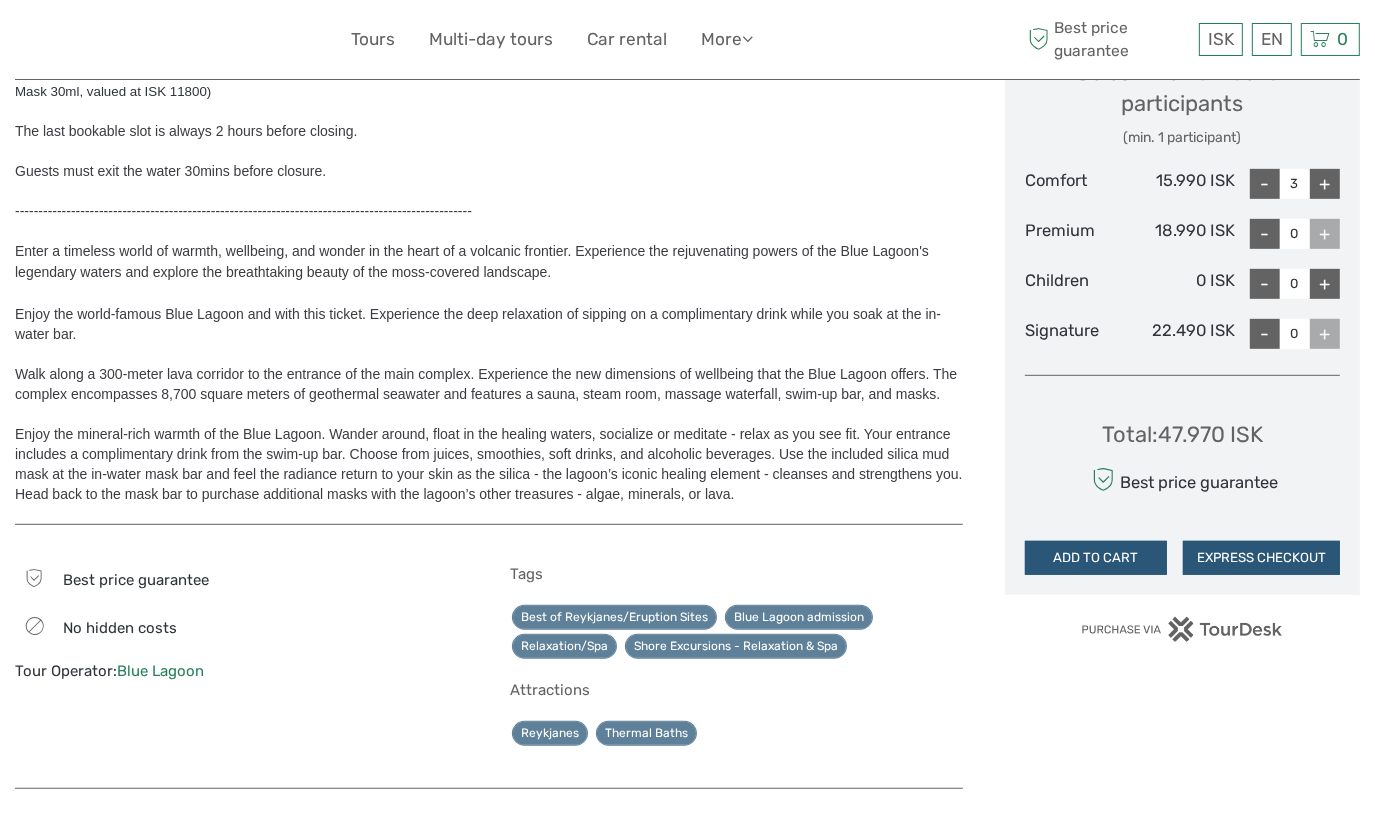 scroll, scrollTop: 884, scrollLeft: 0, axis: vertical 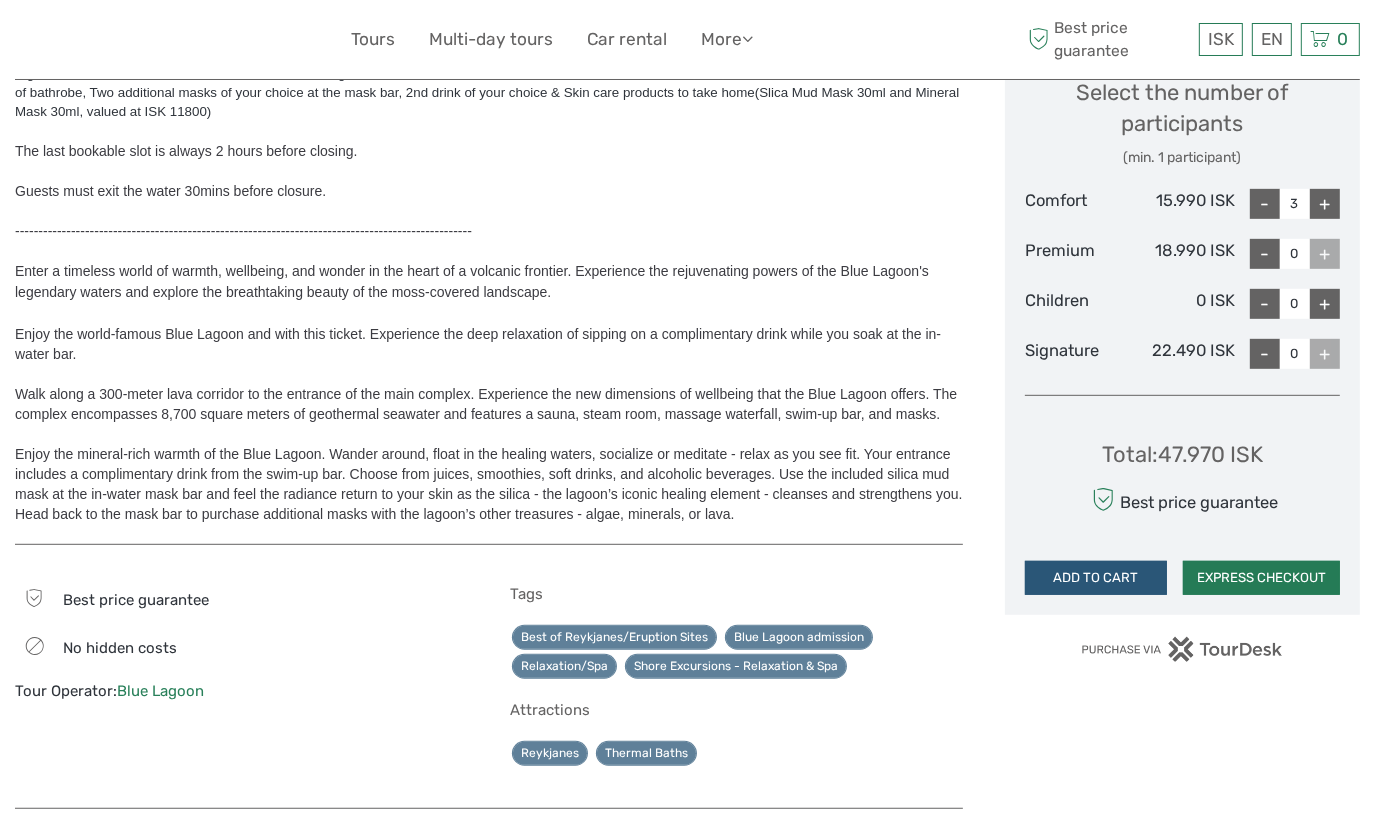 click on "EXPRESS CHECKOUT" at bounding box center [1261, 578] 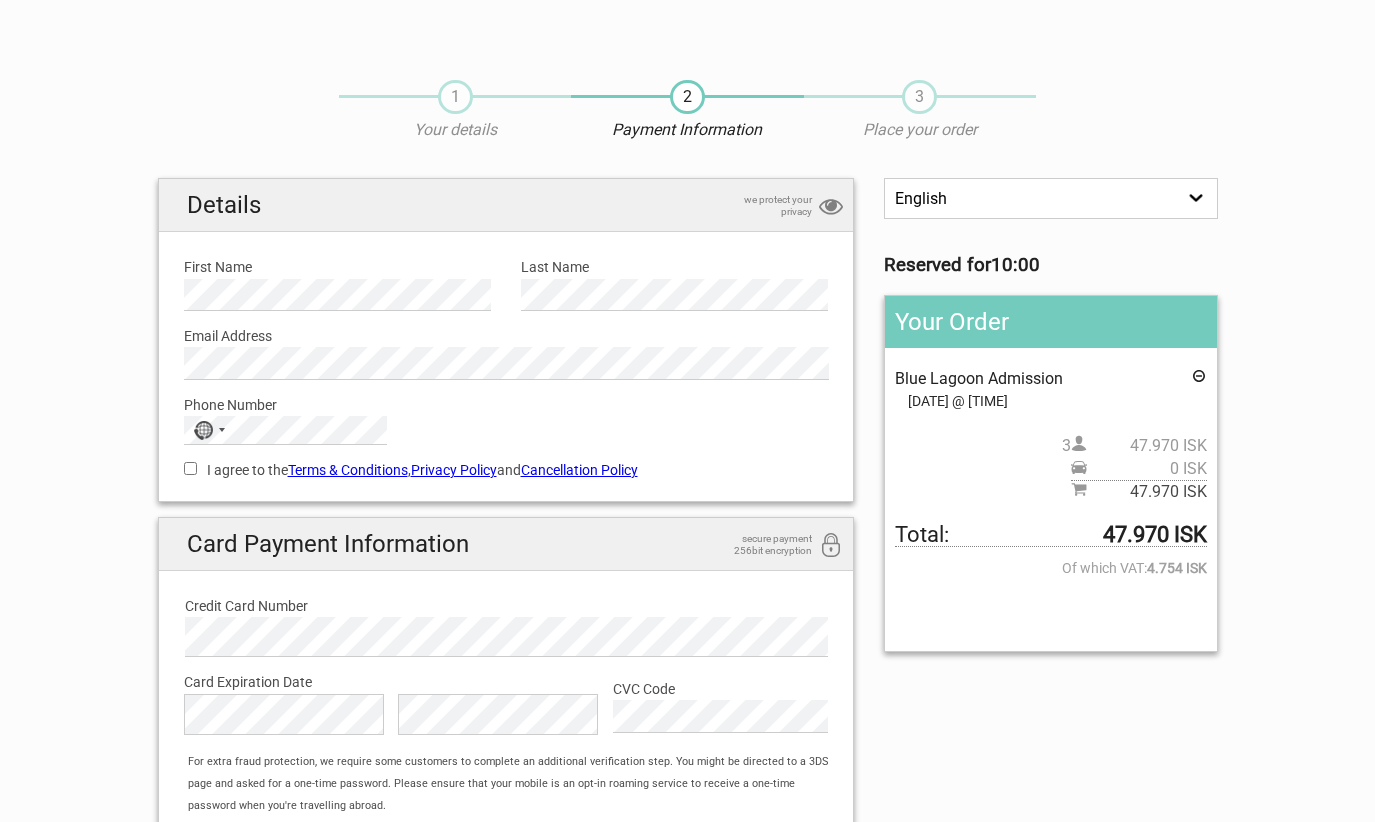 scroll, scrollTop: 0, scrollLeft: 0, axis: both 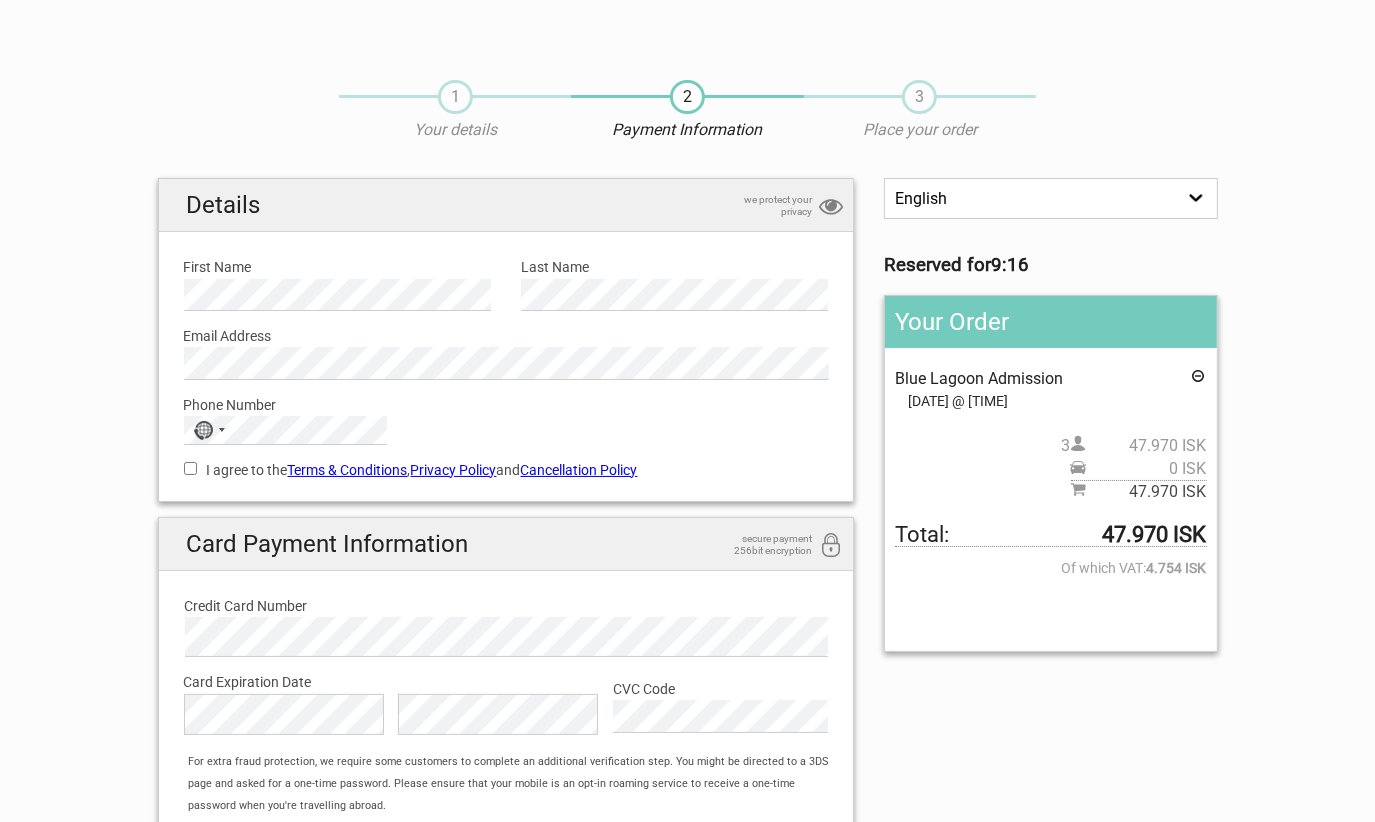 click on "I agree to the  Terms & Conditions ,  Privacy Policy  and  Cancellation Policy" at bounding box center [190, 468] 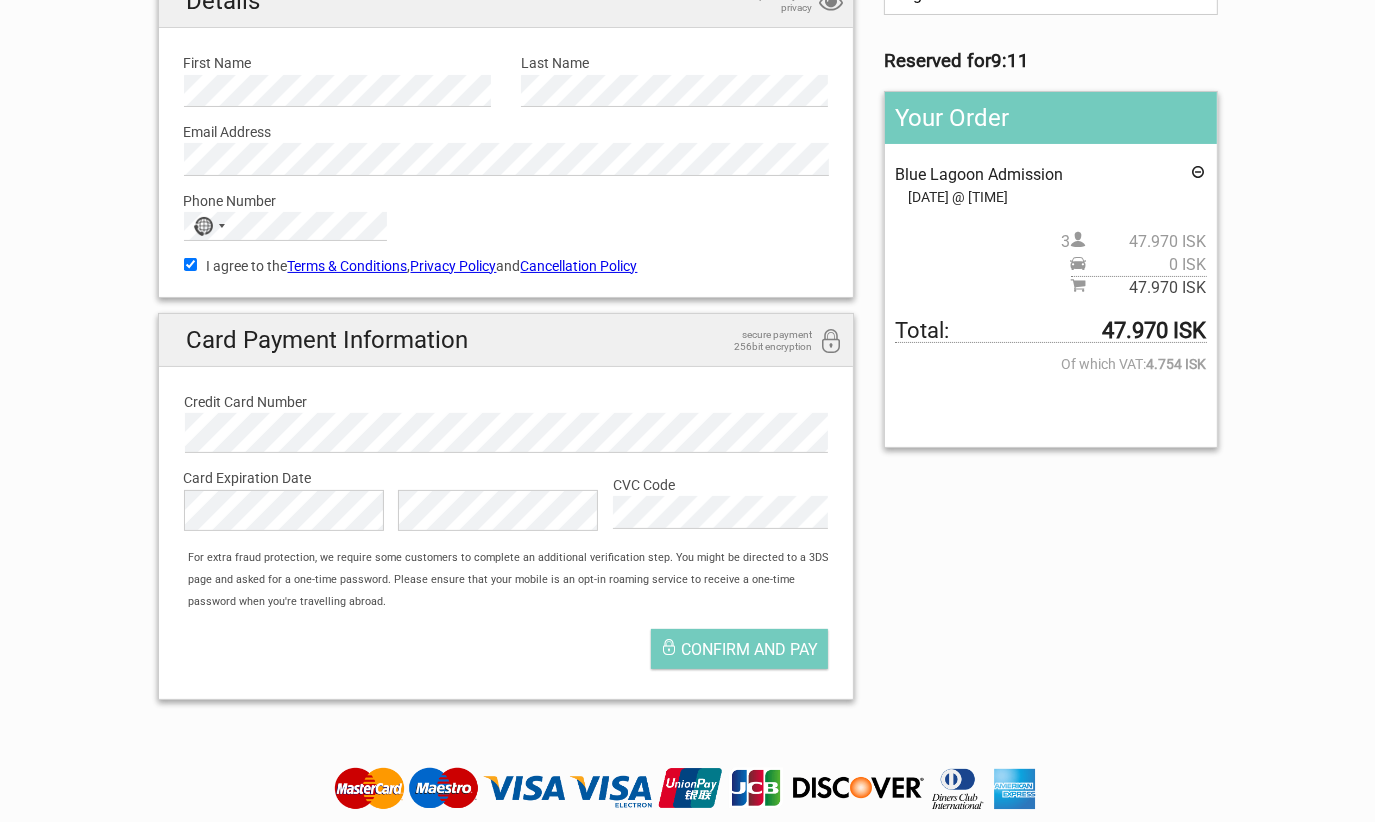 scroll, scrollTop: 217, scrollLeft: 0, axis: vertical 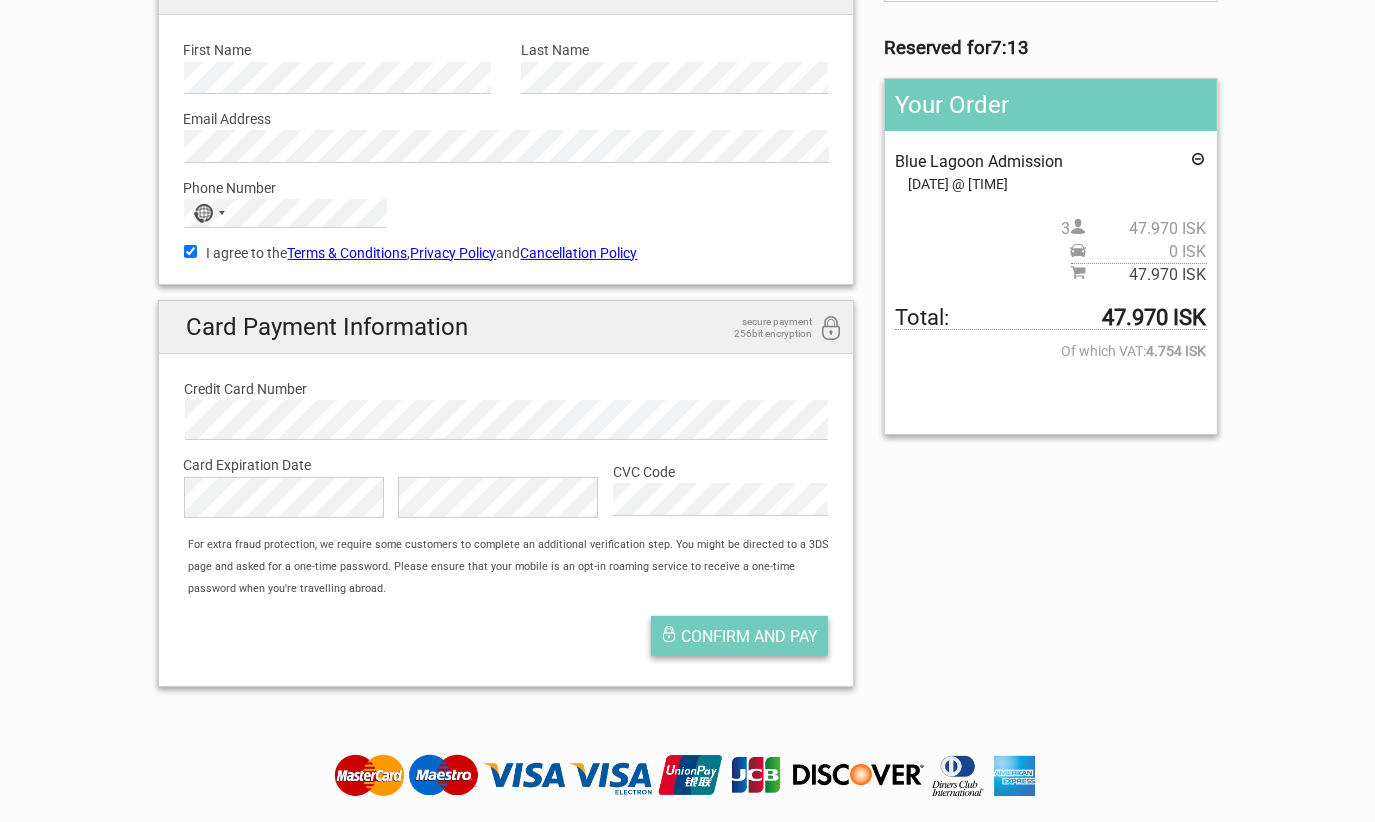 click on "Confirm and pay" at bounding box center [739, 636] 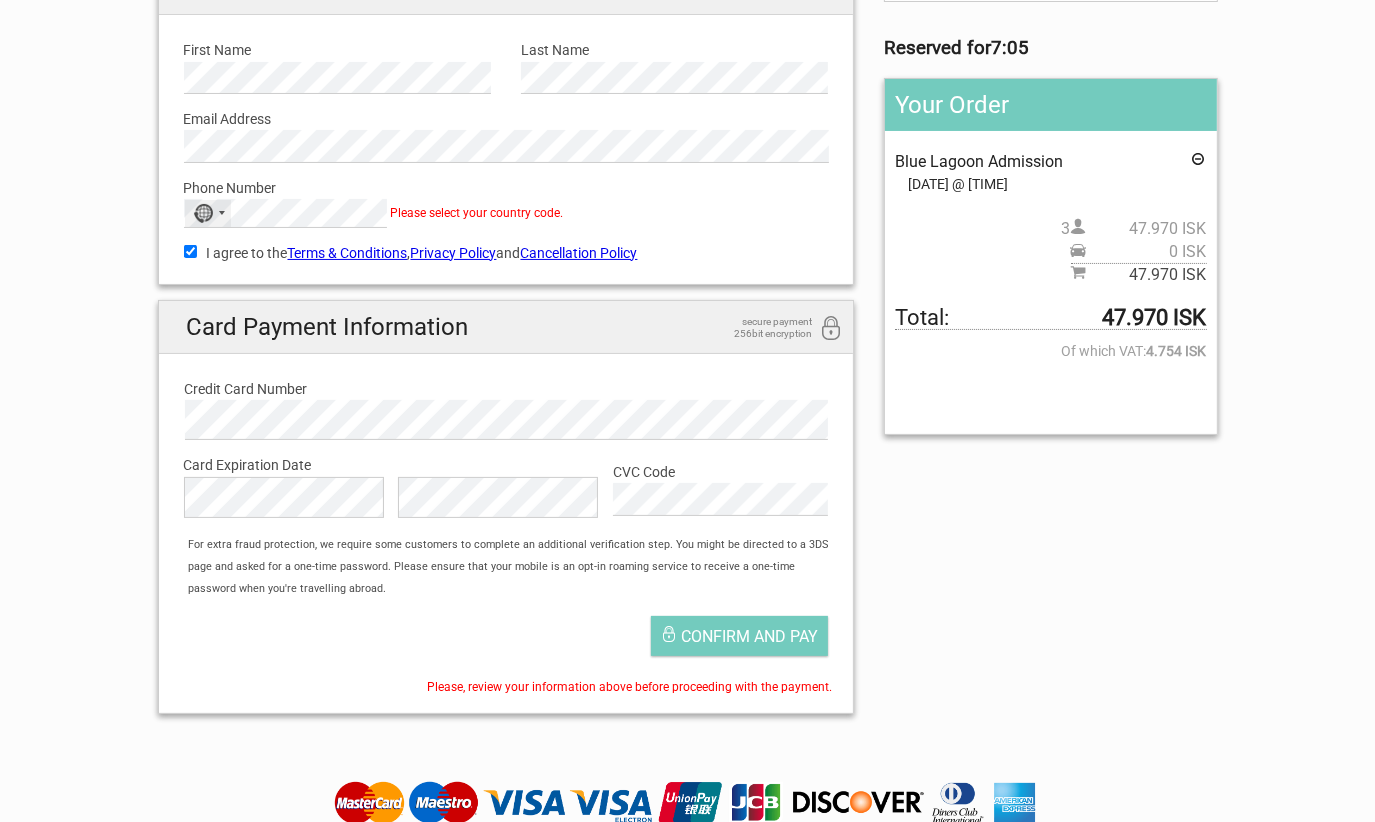 click on "No country selected" at bounding box center [208, 213] 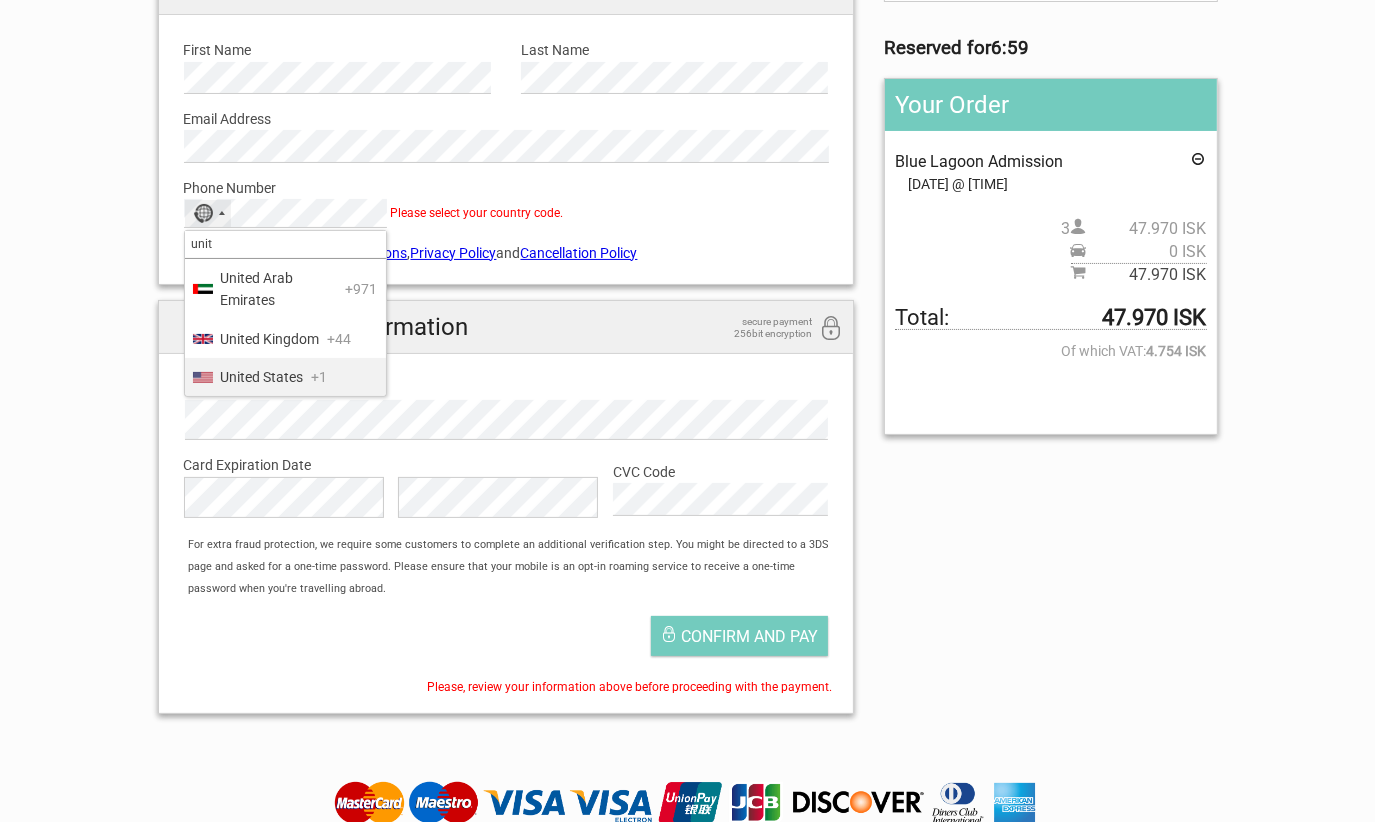 type on "unit" 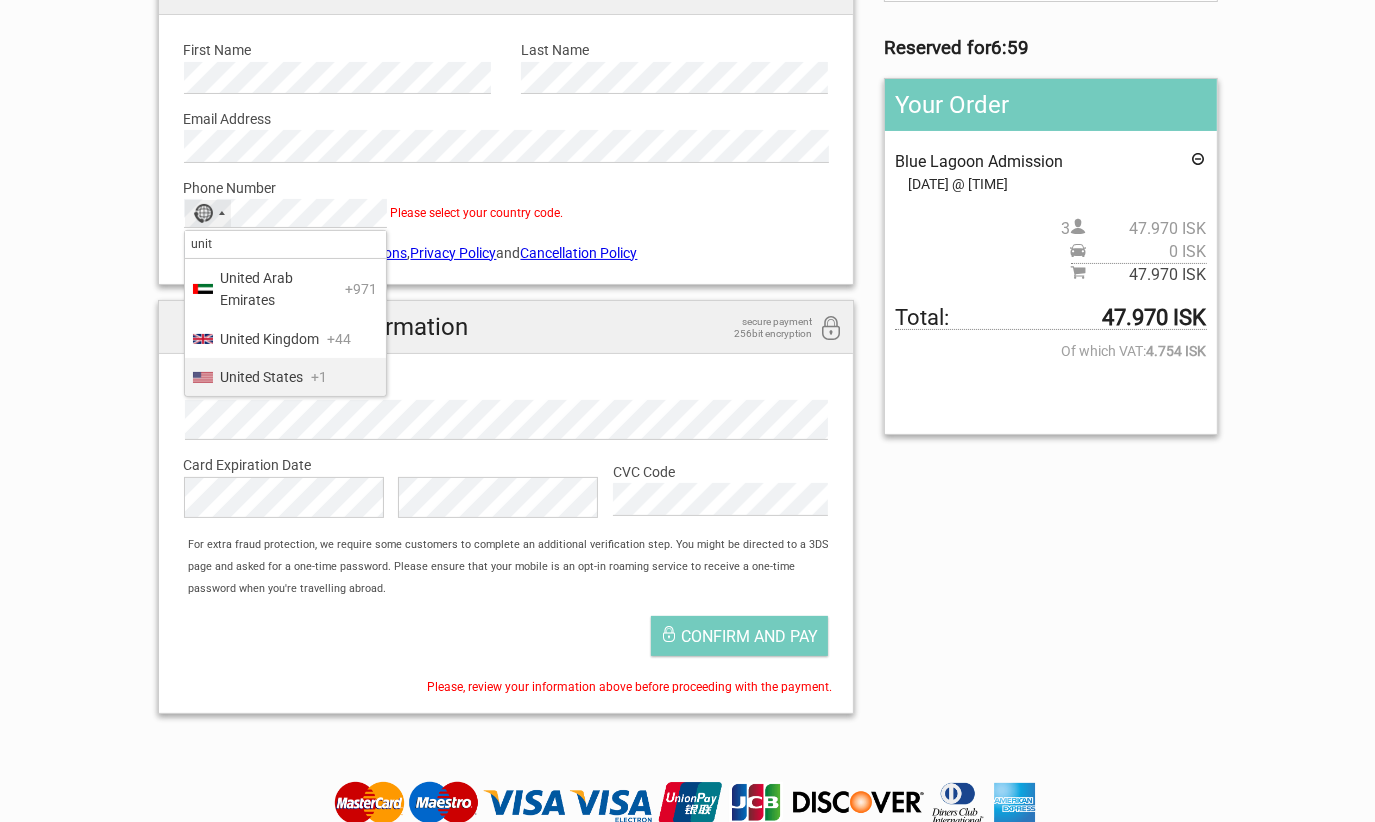 click on "United States" at bounding box center (262, 377) 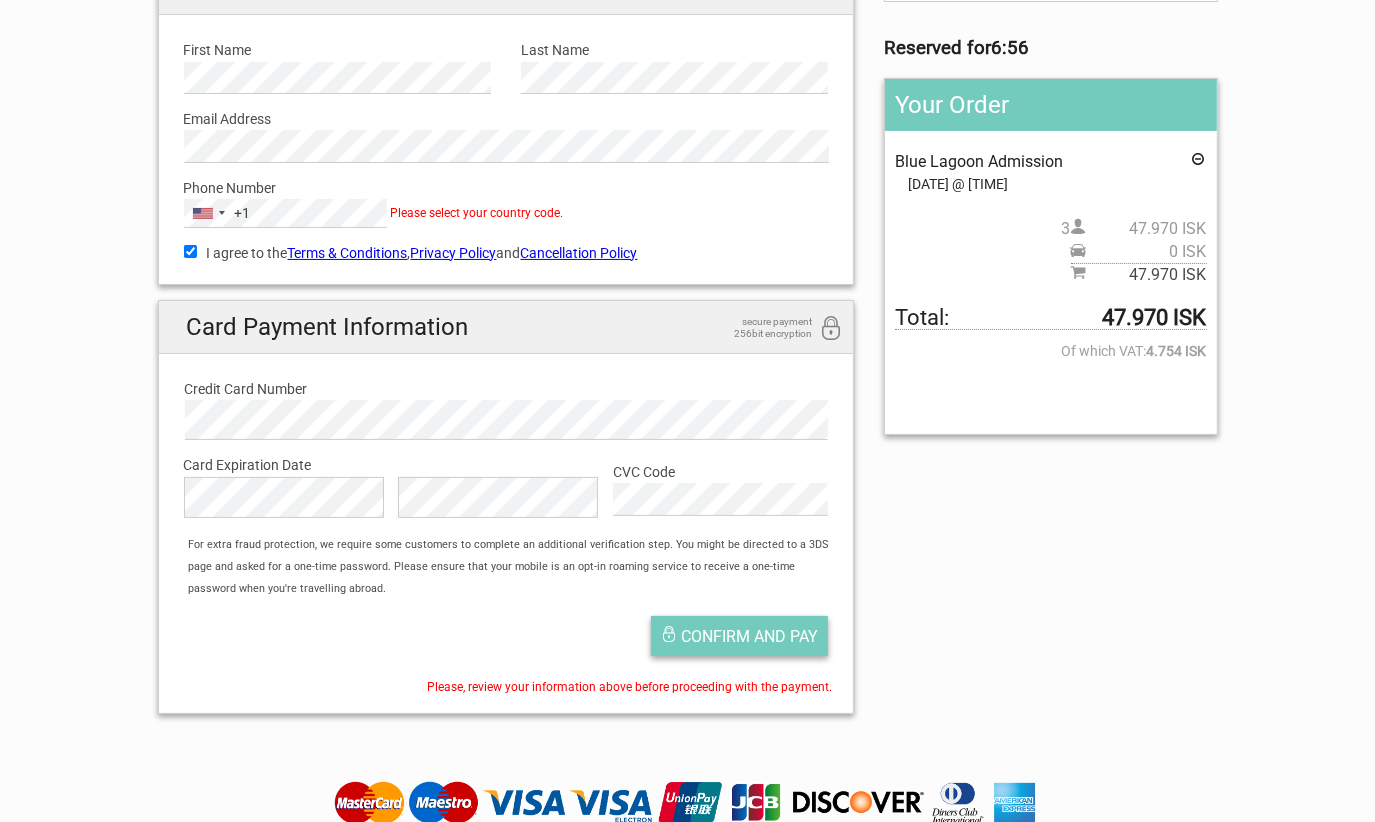 click on "Confirm and pay" at bounding box center [749, 636] 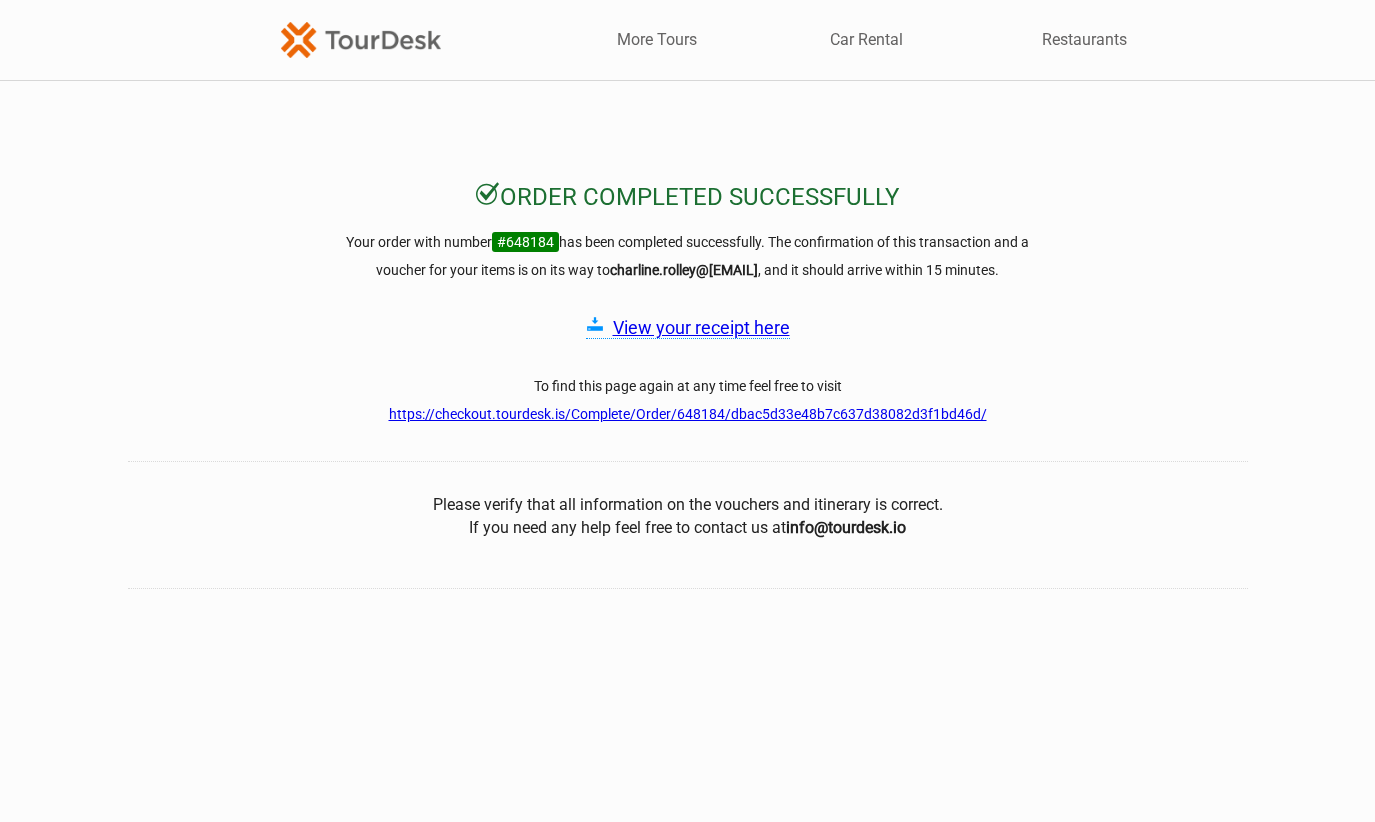 scroll, scrollTop: 0, scrollLeft: 0, axis: both 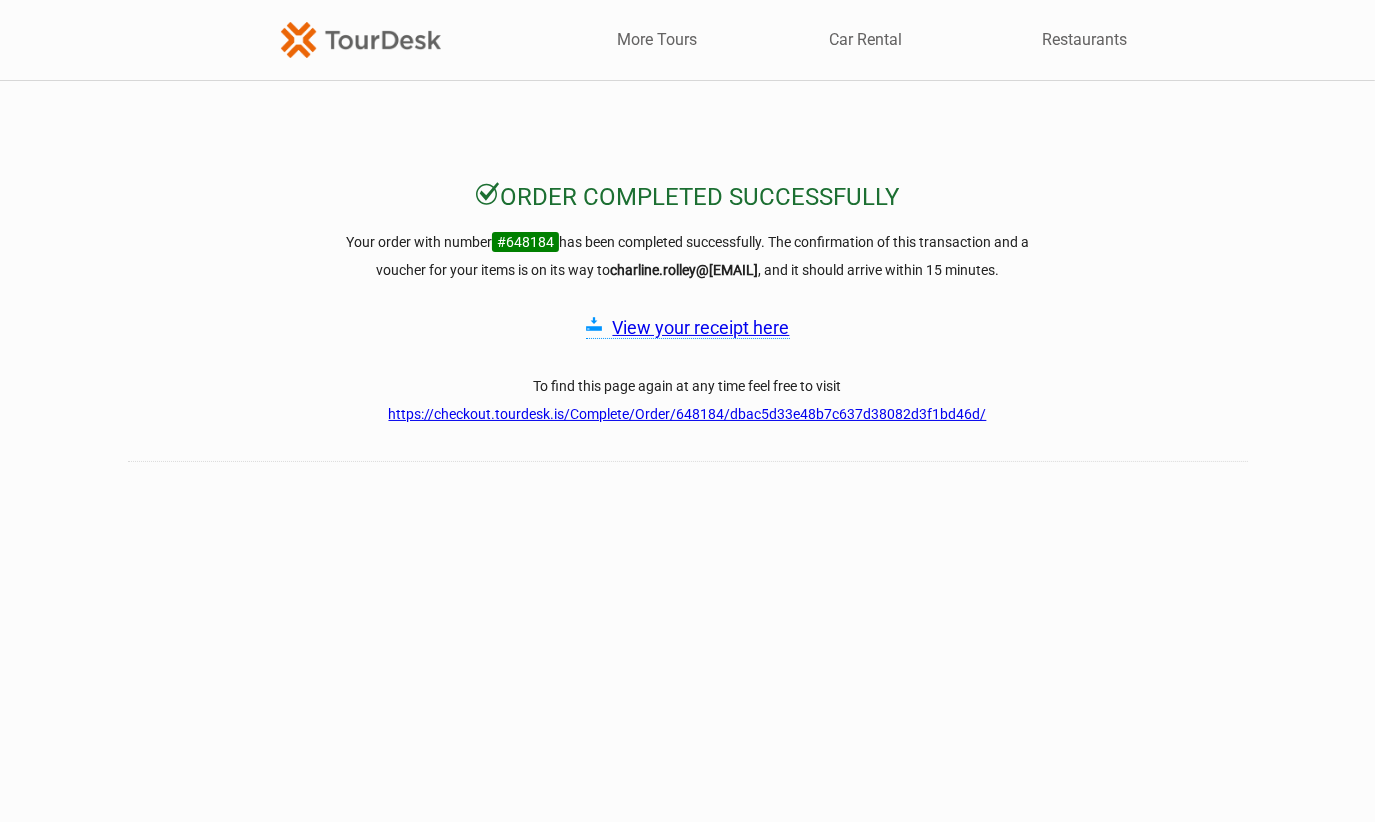 click on "View your receipt here" at bounding box center [701, 327] 